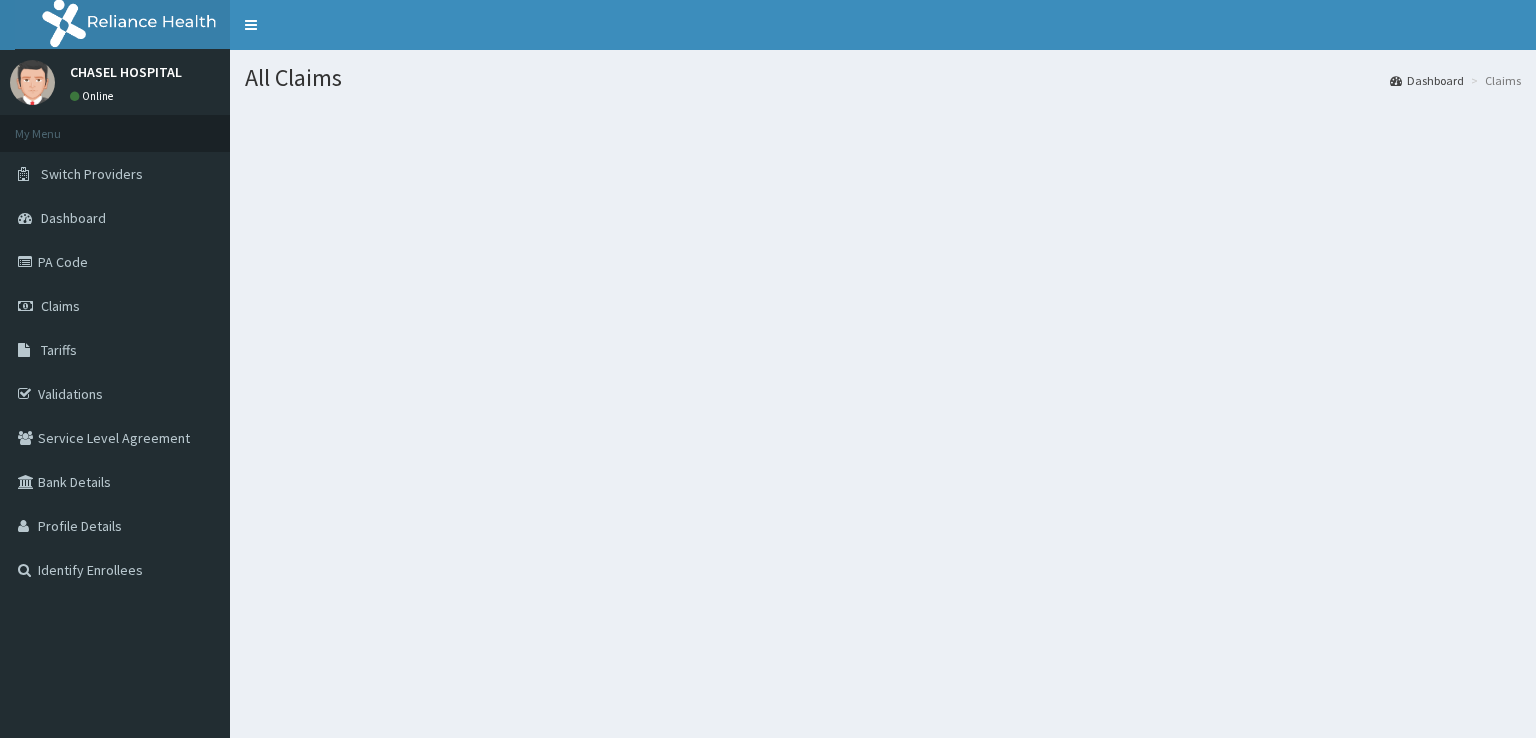 scroll, scrollTop: 0, scrollLeft: 0, axis: both 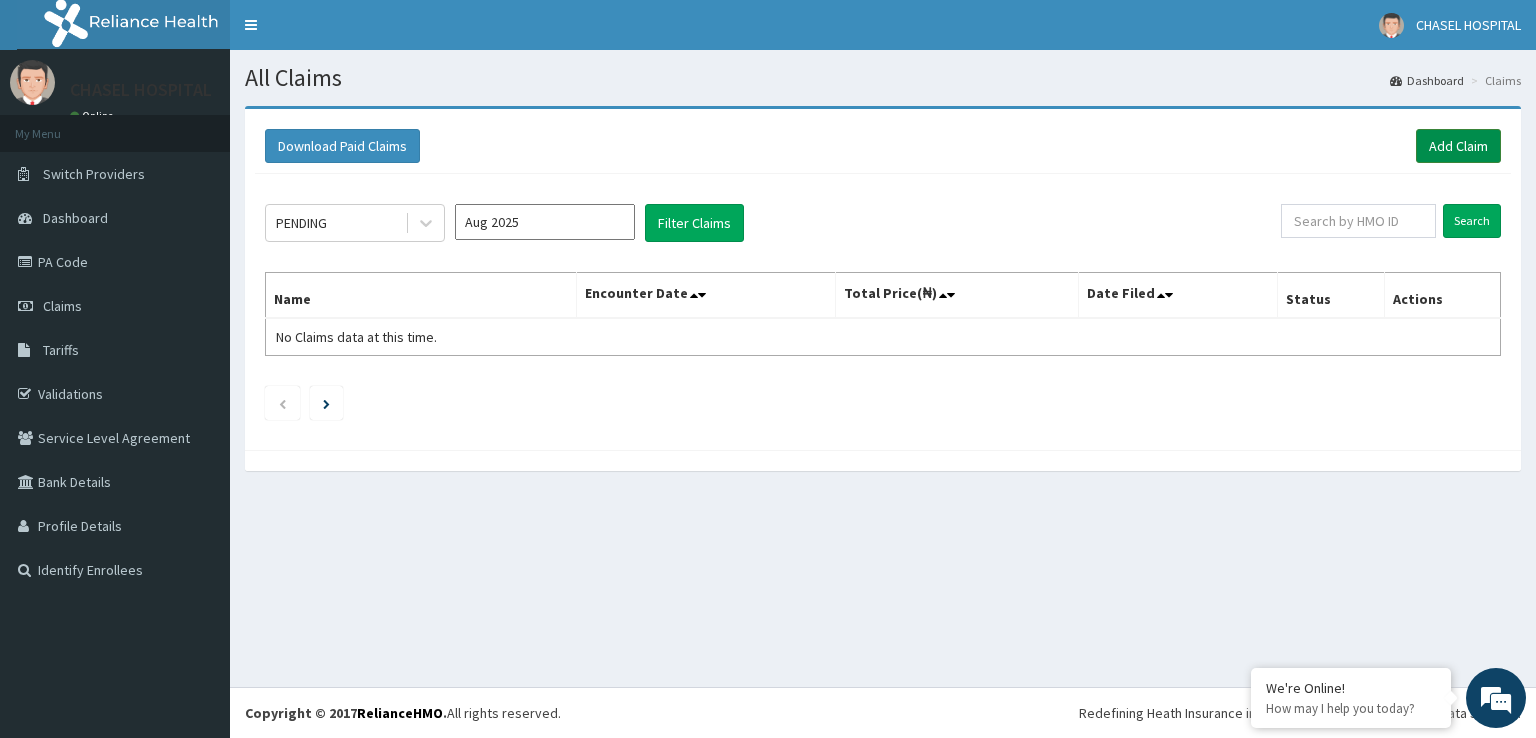 click on "Add Claim" at bounding box center [1458, 146] 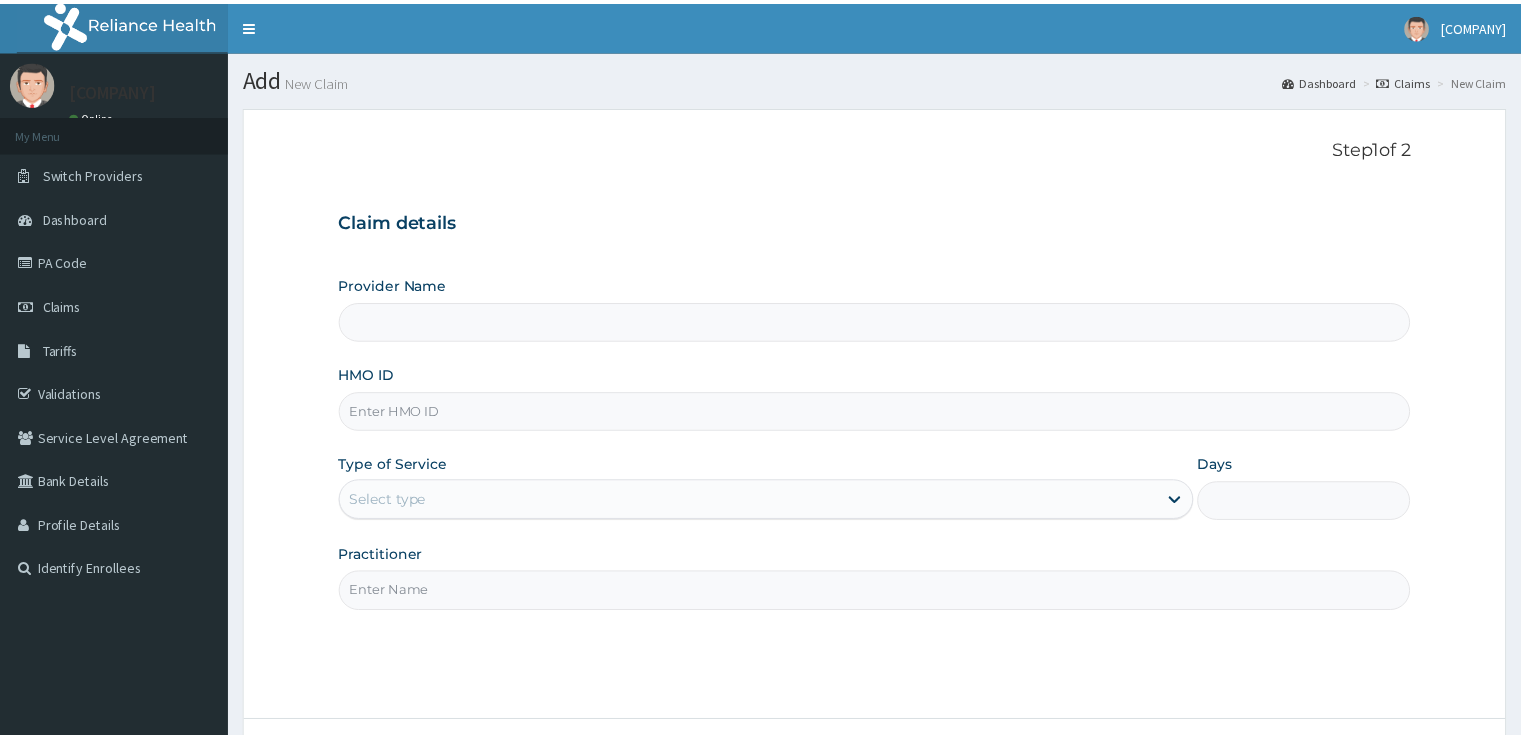 scroll, scrollTop: 0, scrollLeft: 0, axis: both 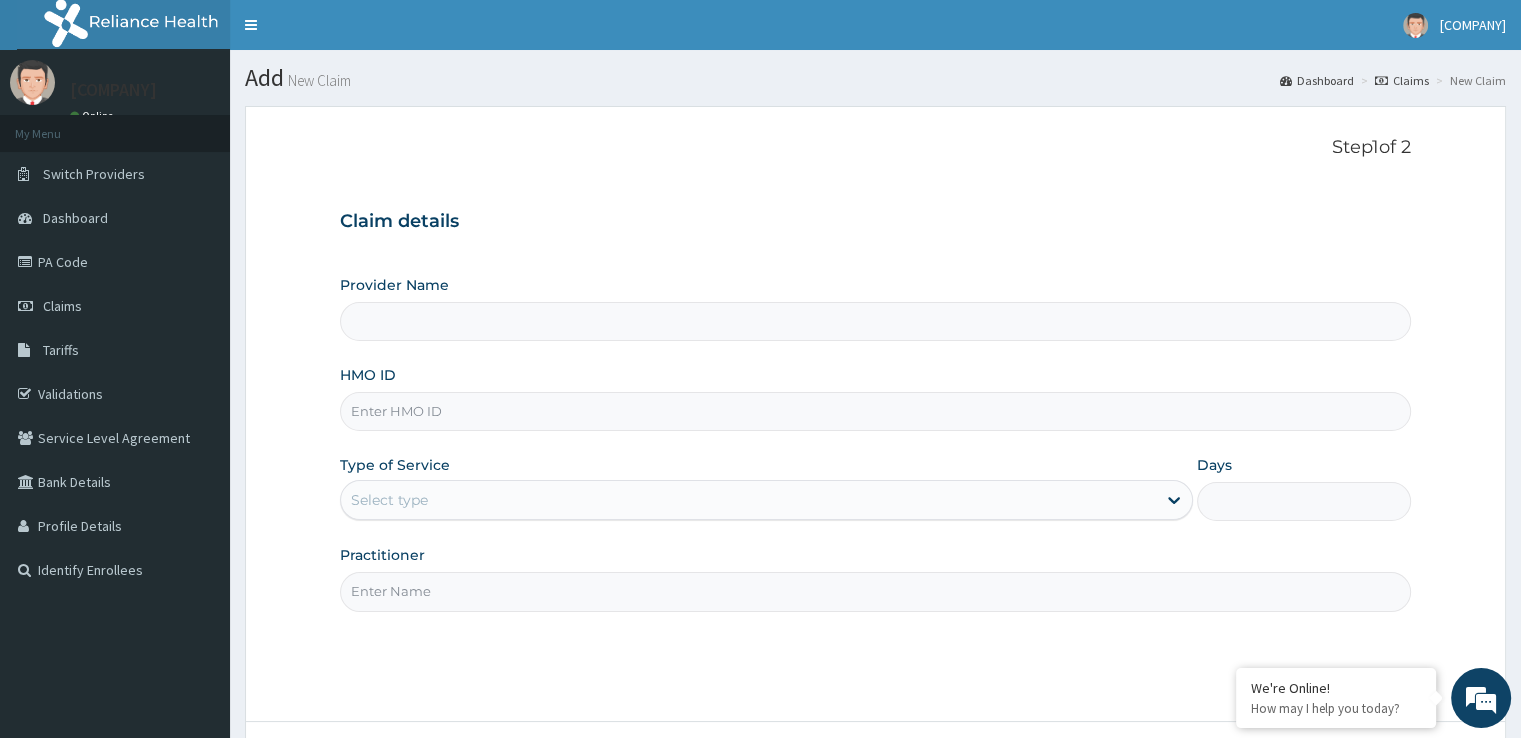 type on "Chasel Hospital" 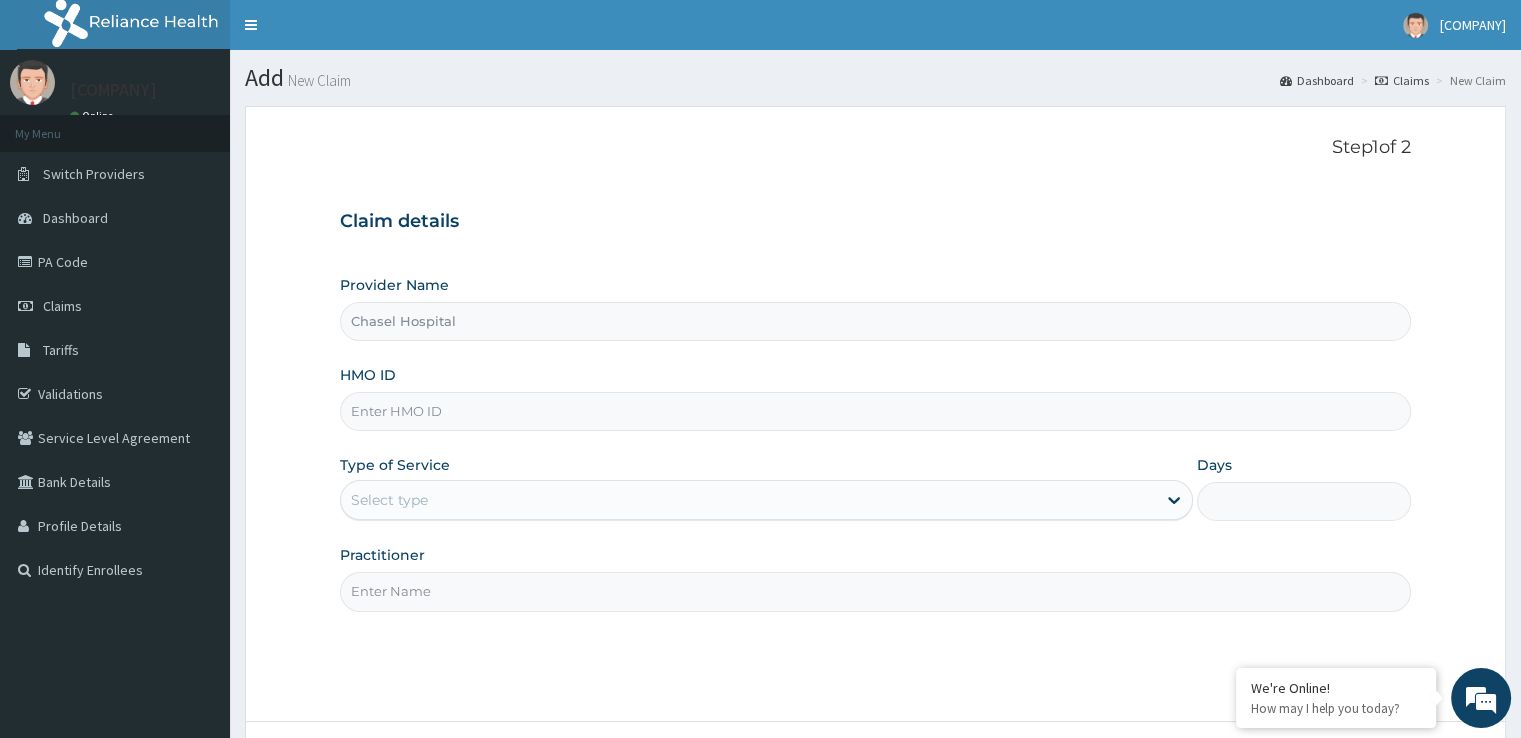 click on "HMO ID" at bounding box center [875, 411] 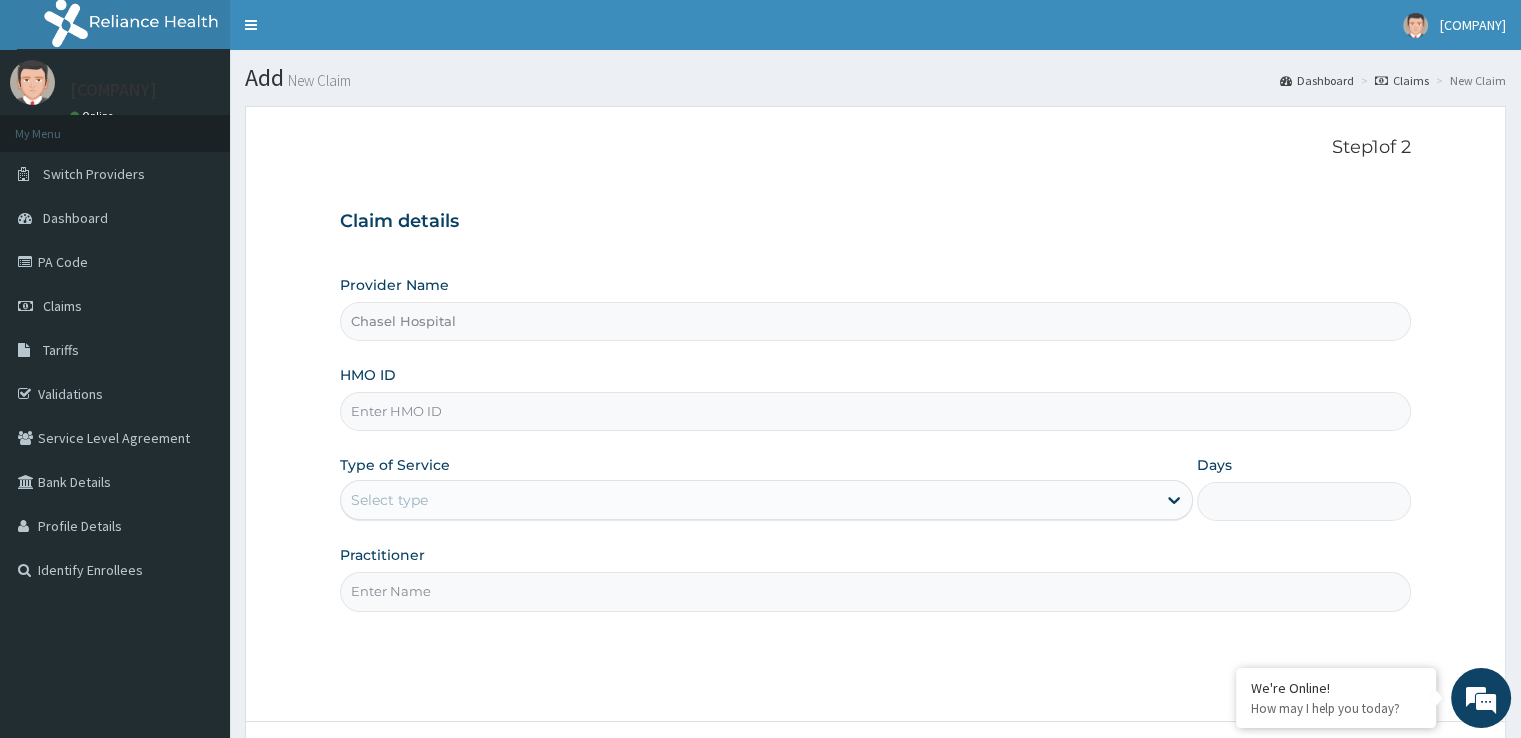 type on "FUI/10081/E" 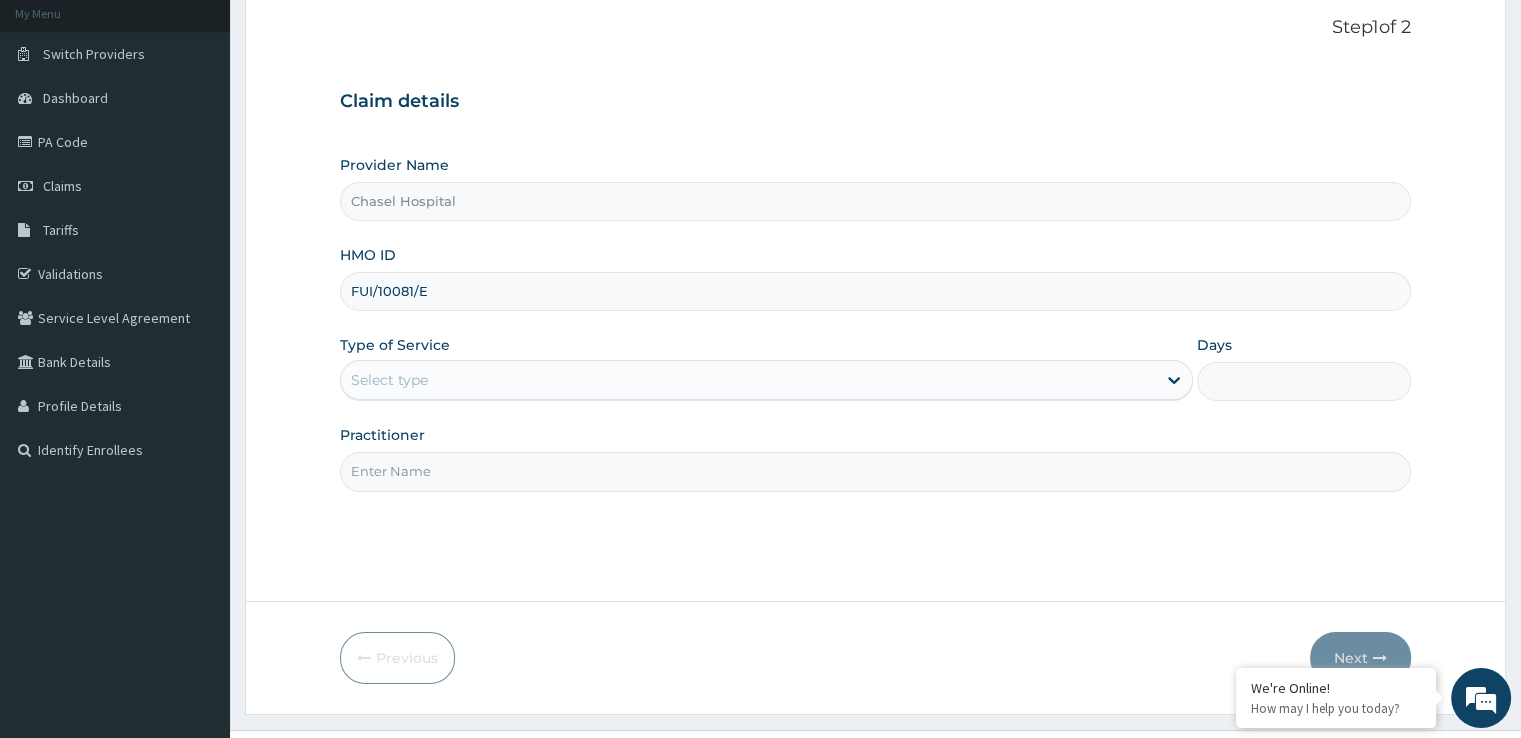 scroll, scrollTop: 141, scrollLeft: 0, axis: vertical 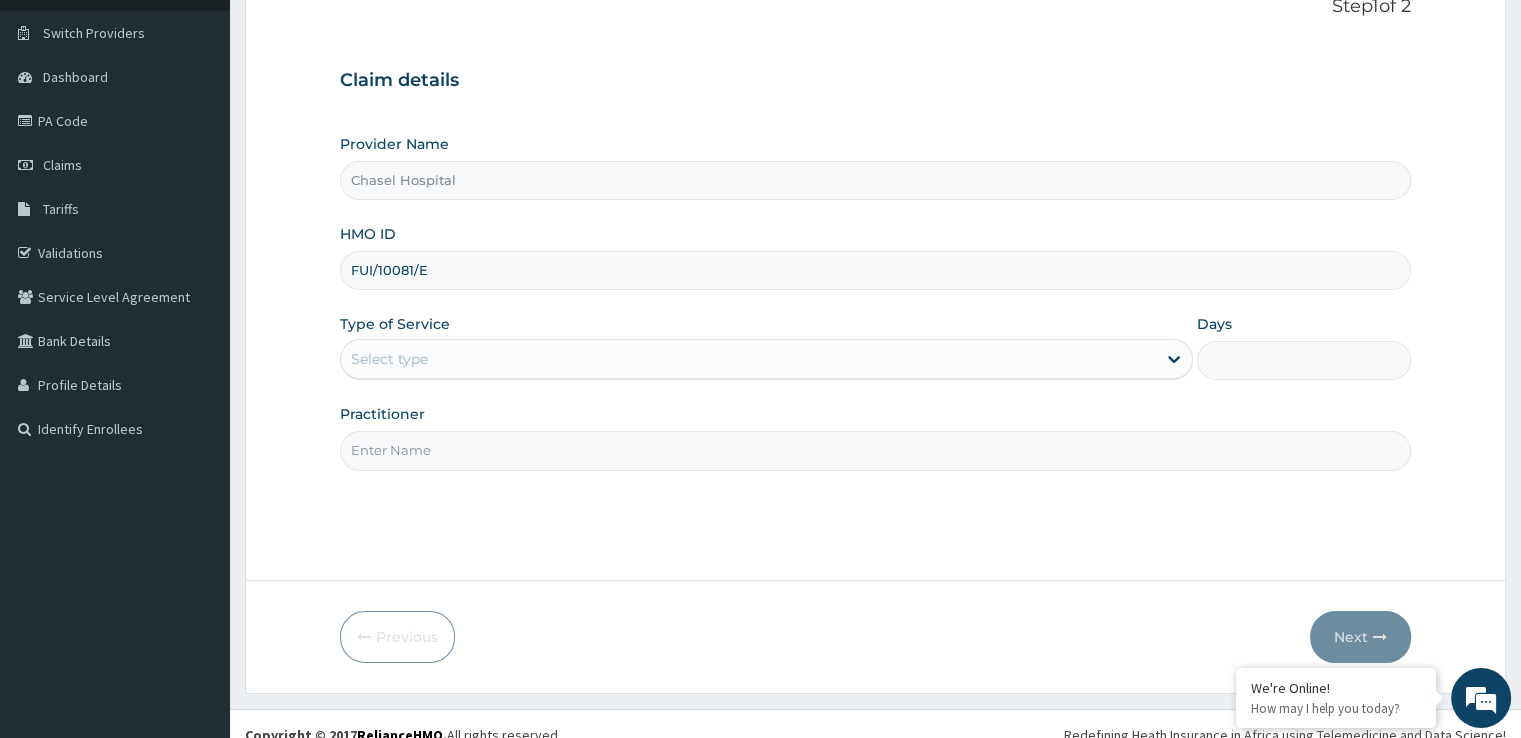 click on "Days" at bounding box center [1303, 360] 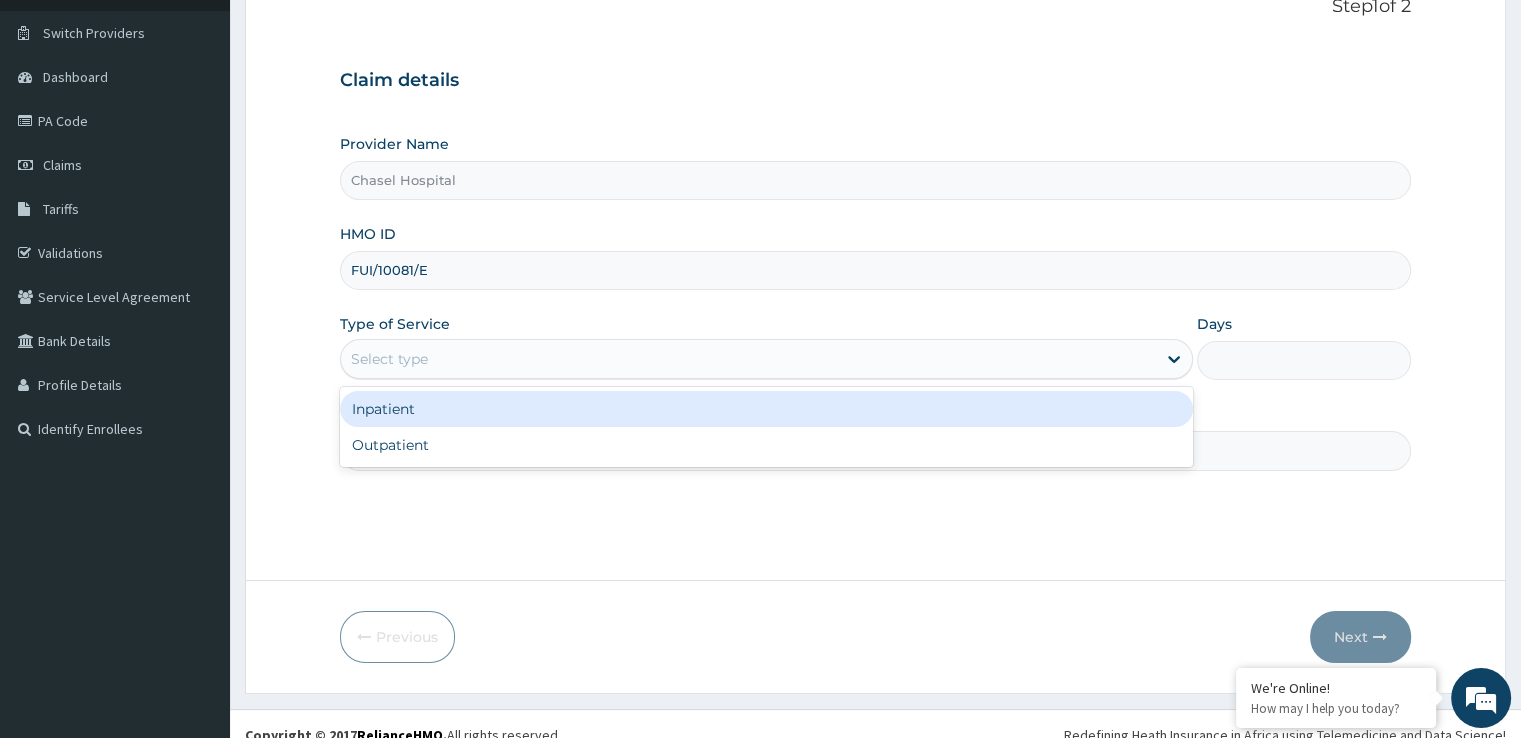 click on "Select type" at bounding box center [748, 359] 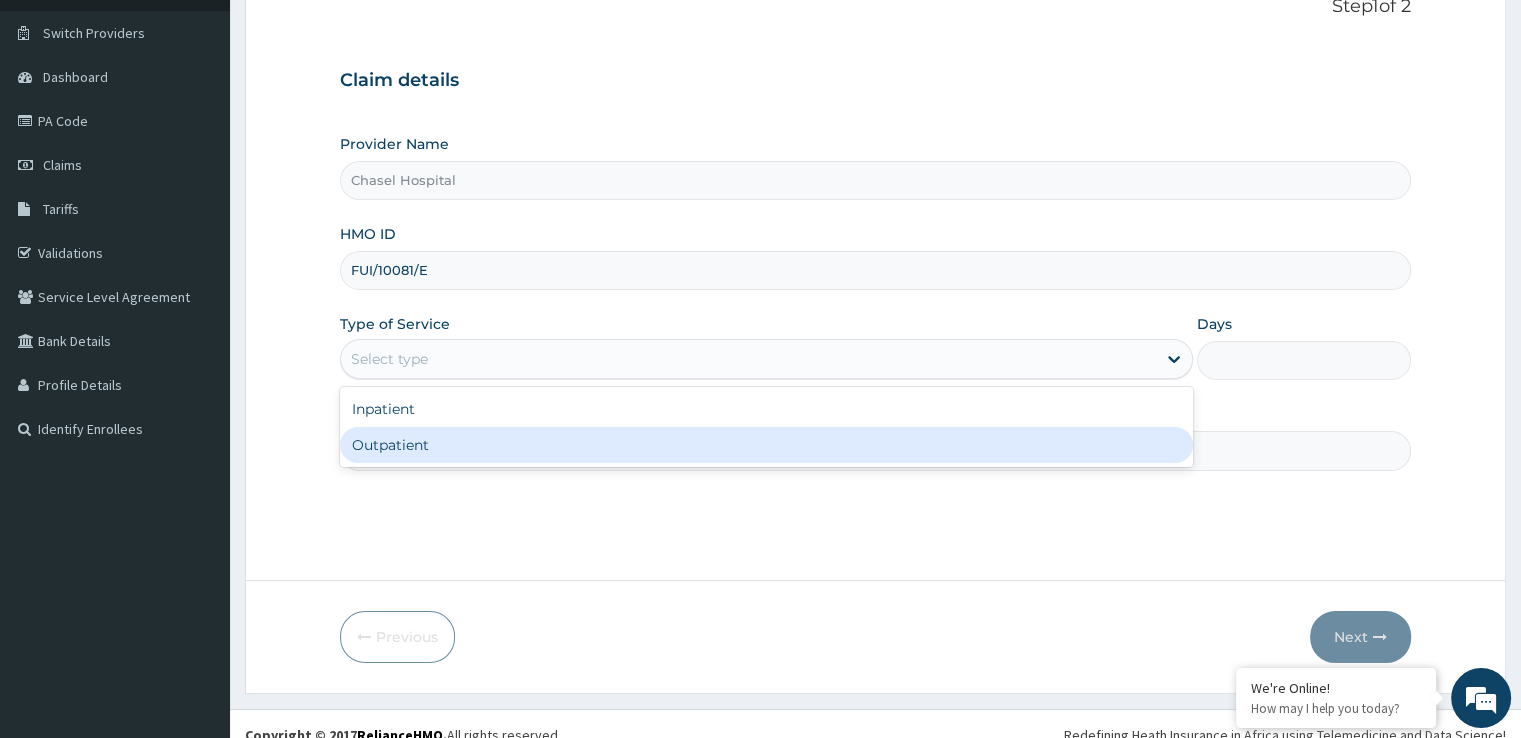 click on "Outpatient" at bounding box center [766, 445] 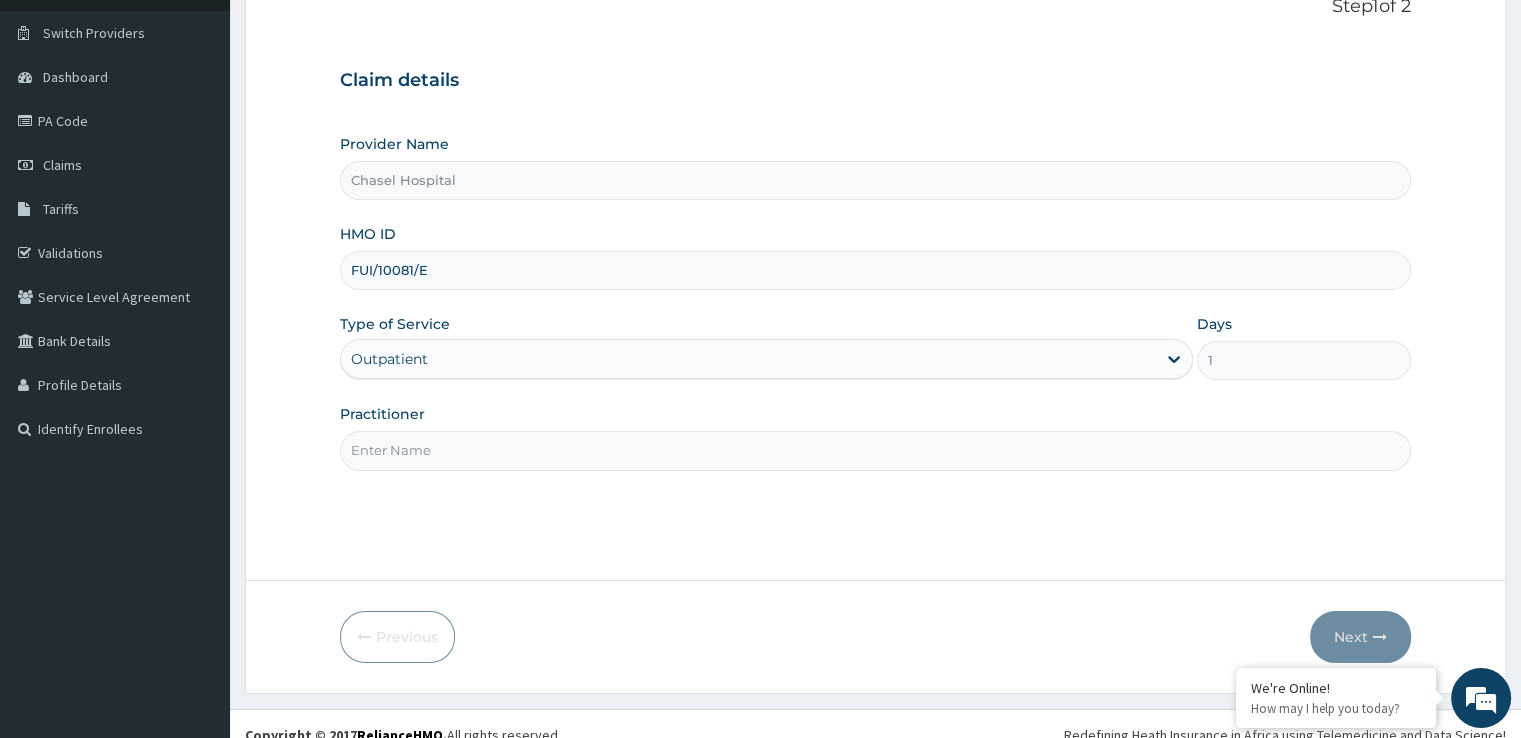 click on "Practitioner" at bounding box center (875, 450) 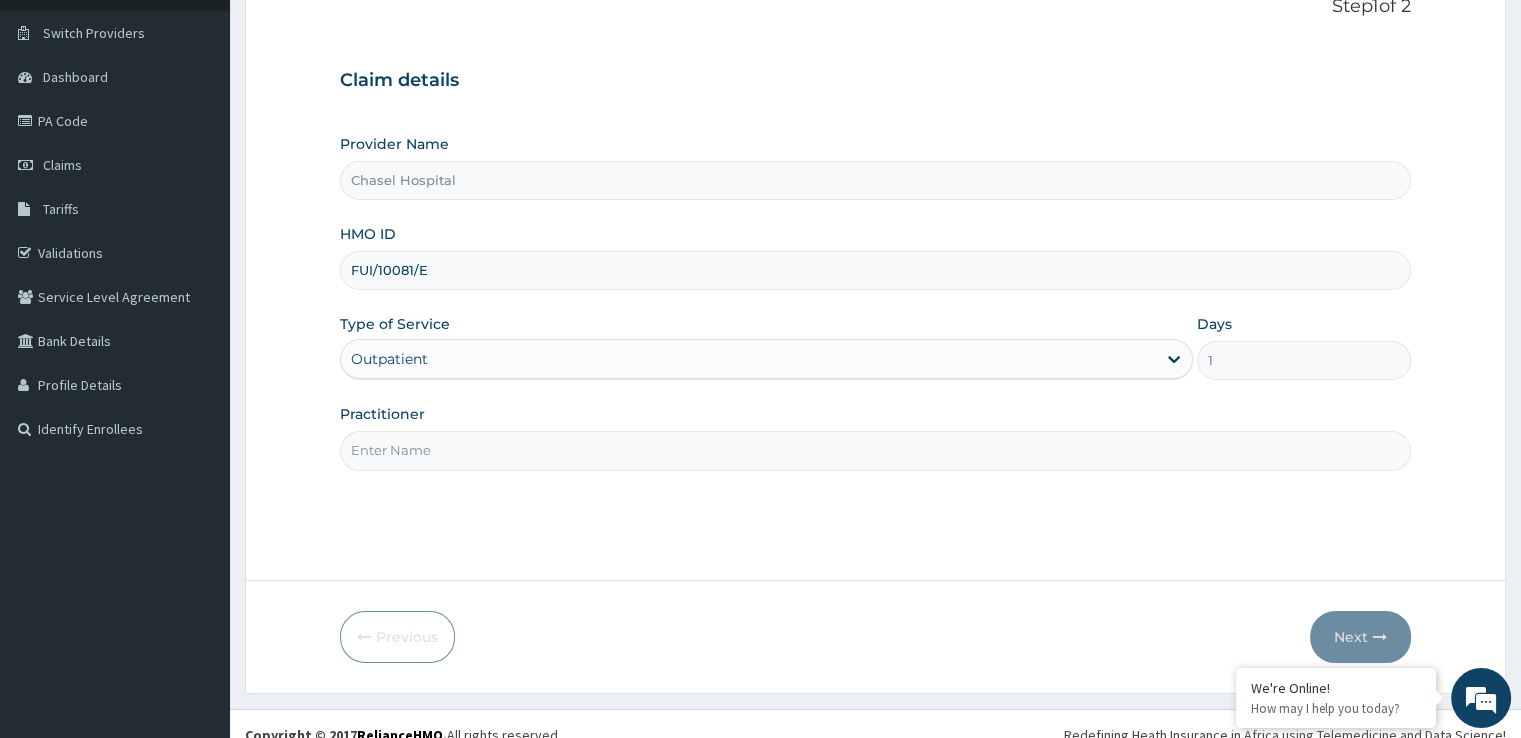type on "DR [NAME]" 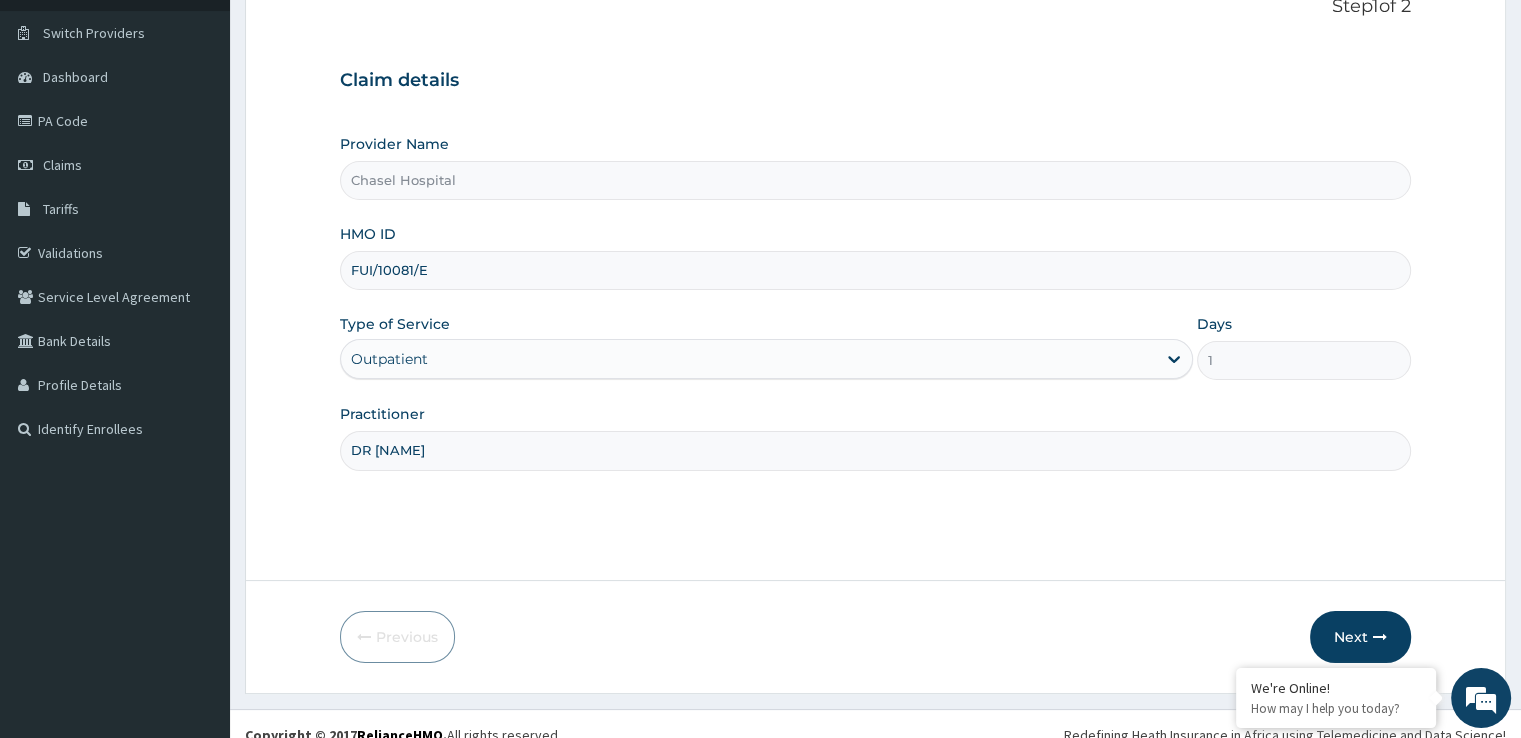 scroll, scrollTop: 0, scrollLeft: 0, axis: both 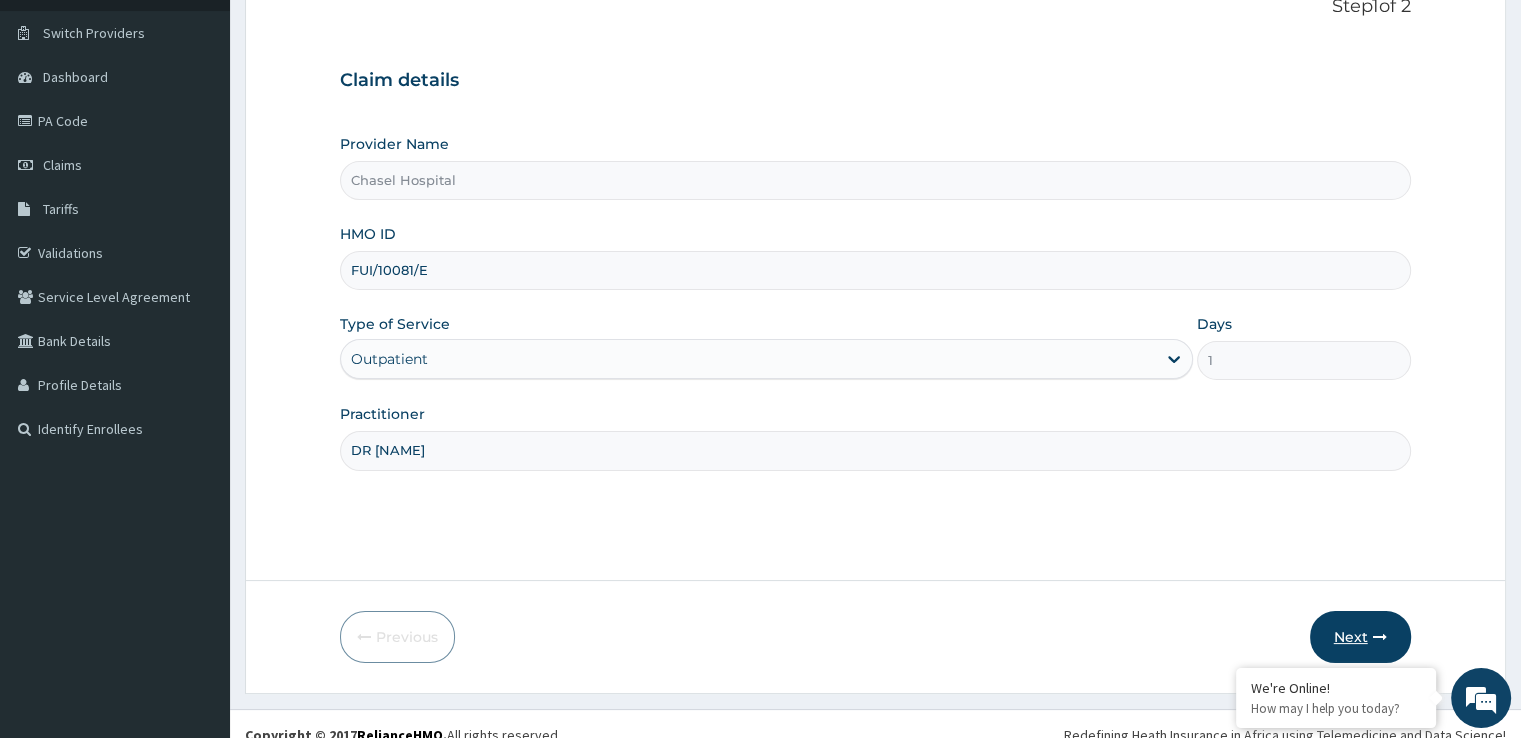 click on "Next" at bounding box center [1360, 637] 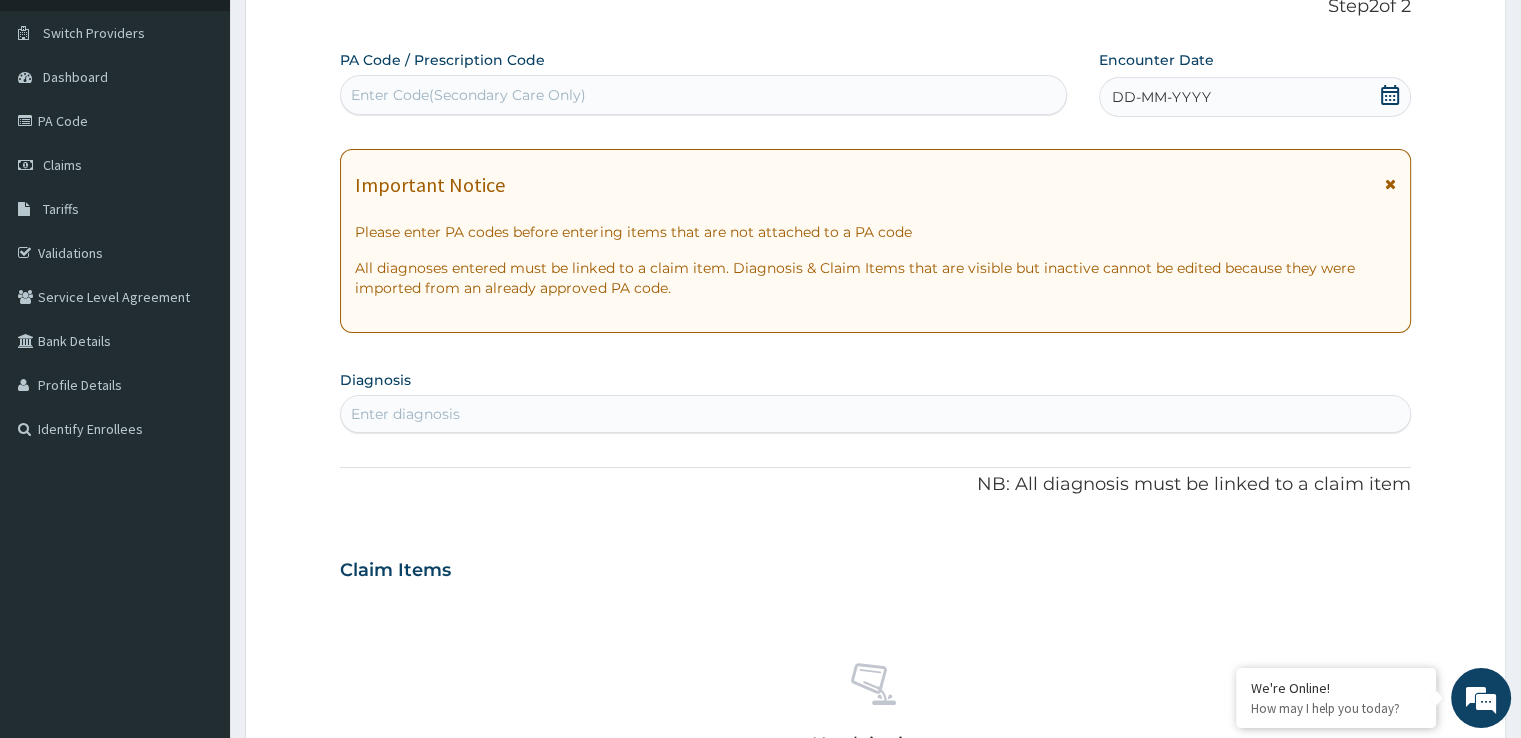 click on "DD-MM-YYYY" at bounding box center [1254, 97] 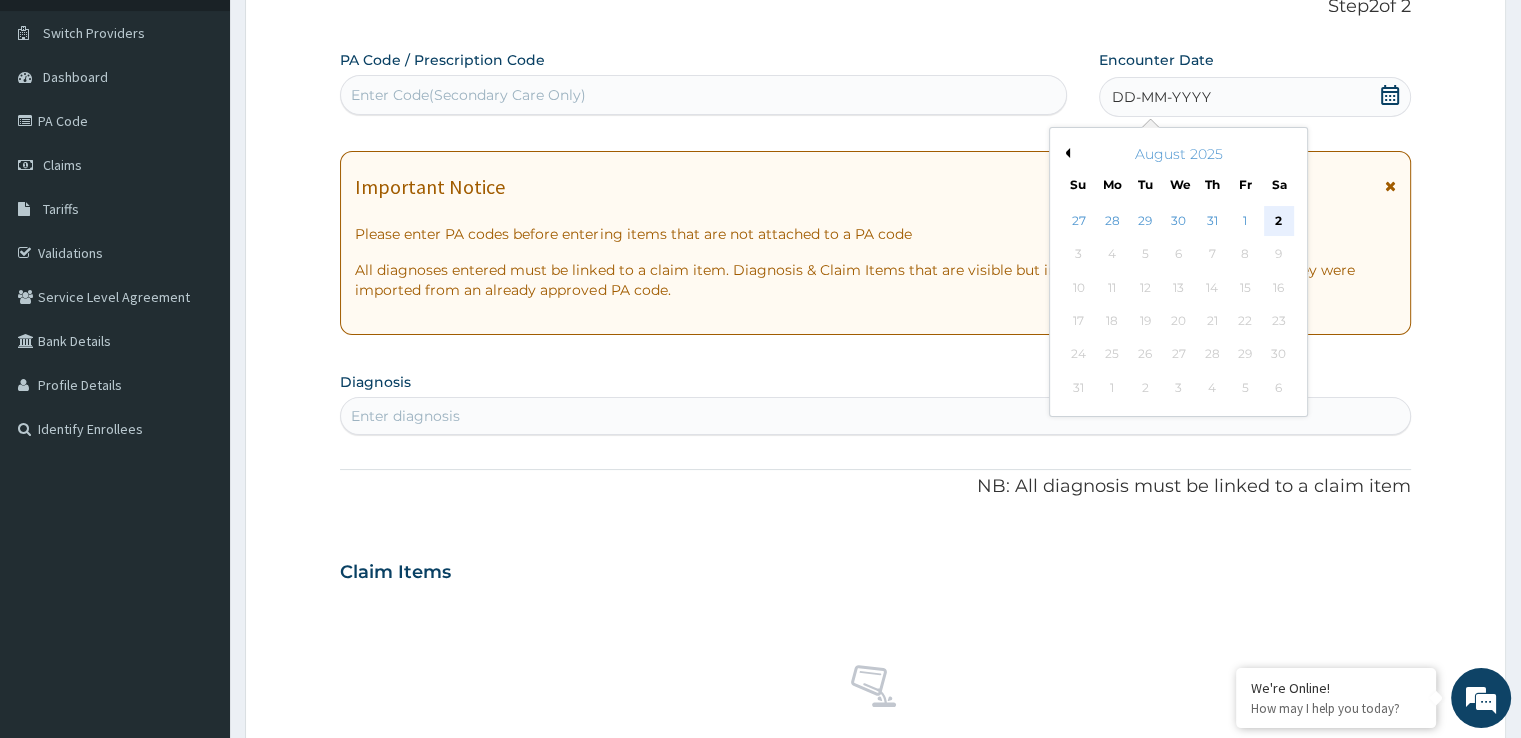 click on "2" at bounding box center (1279, 221) 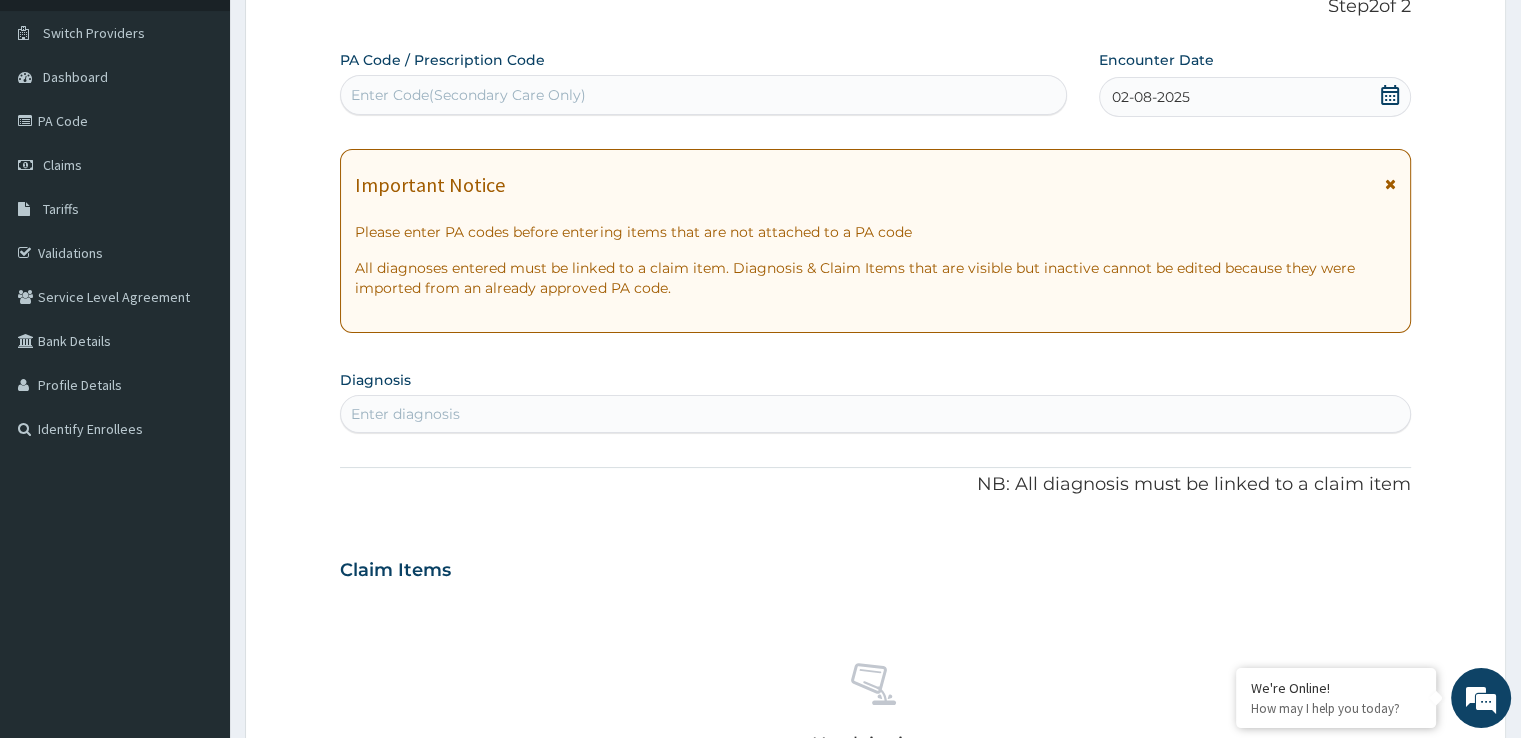 click on "Enter Code(Secondary Care Only)" at bounding box center [468, 95] 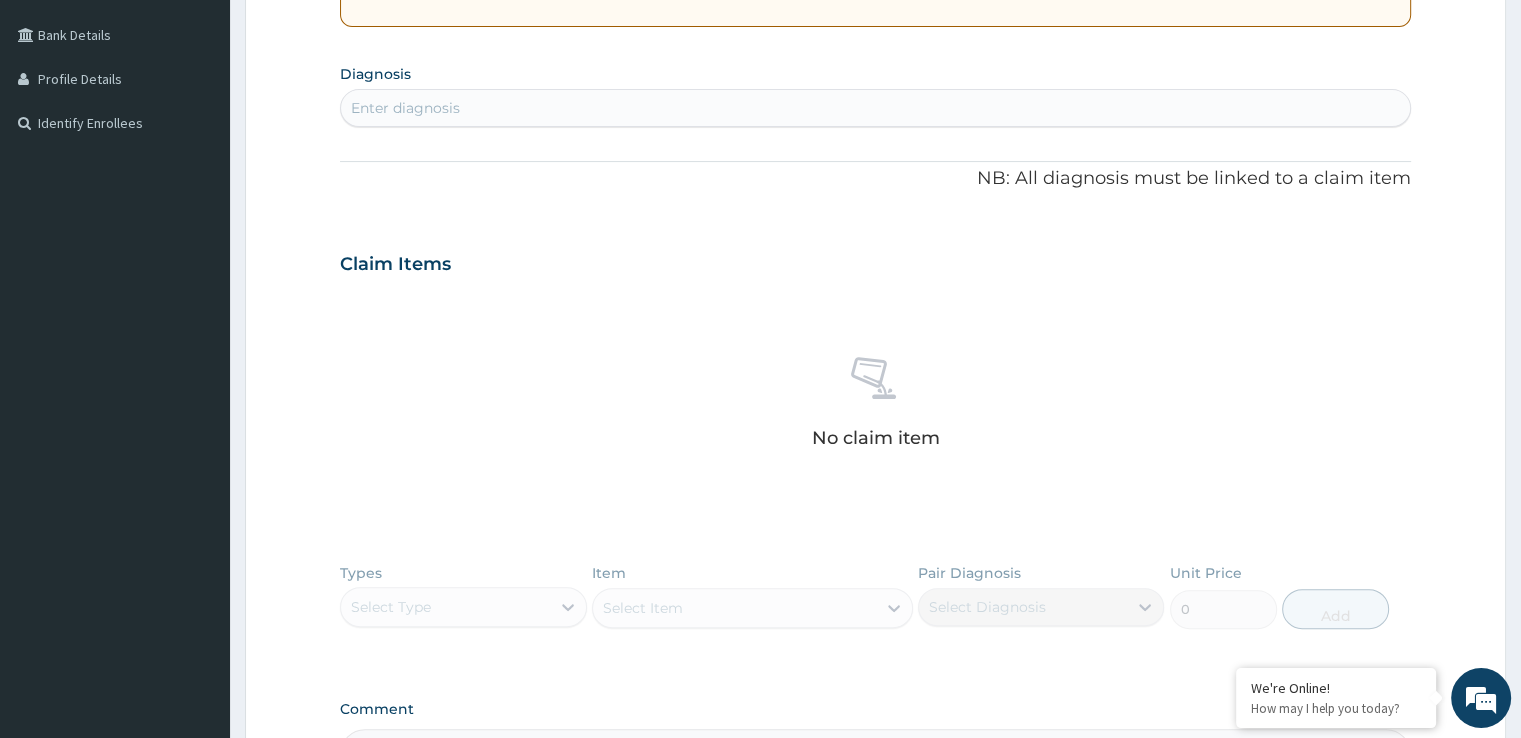 scroll, scrollTop: 319, scrollLeft: 0, axis: vertical 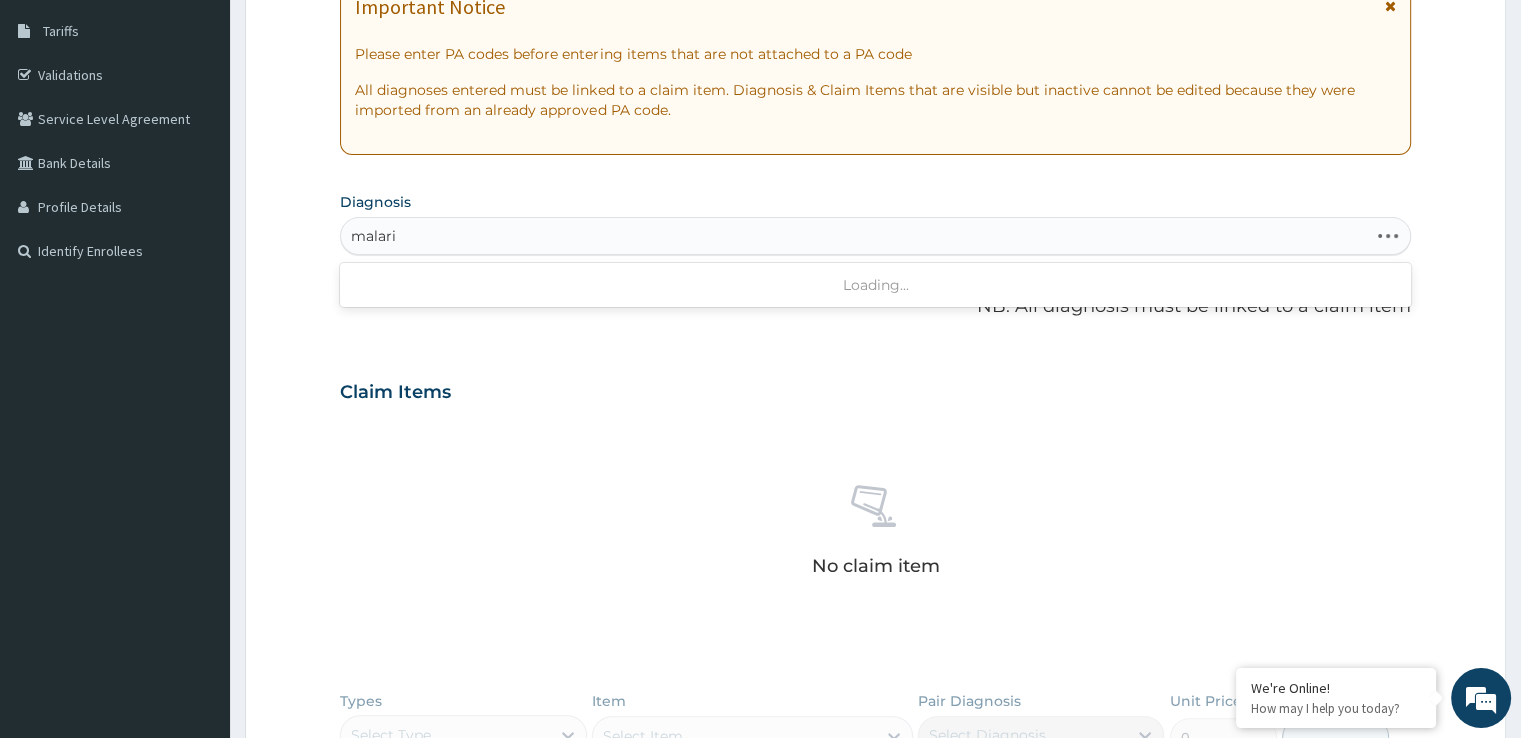type on "malaria" 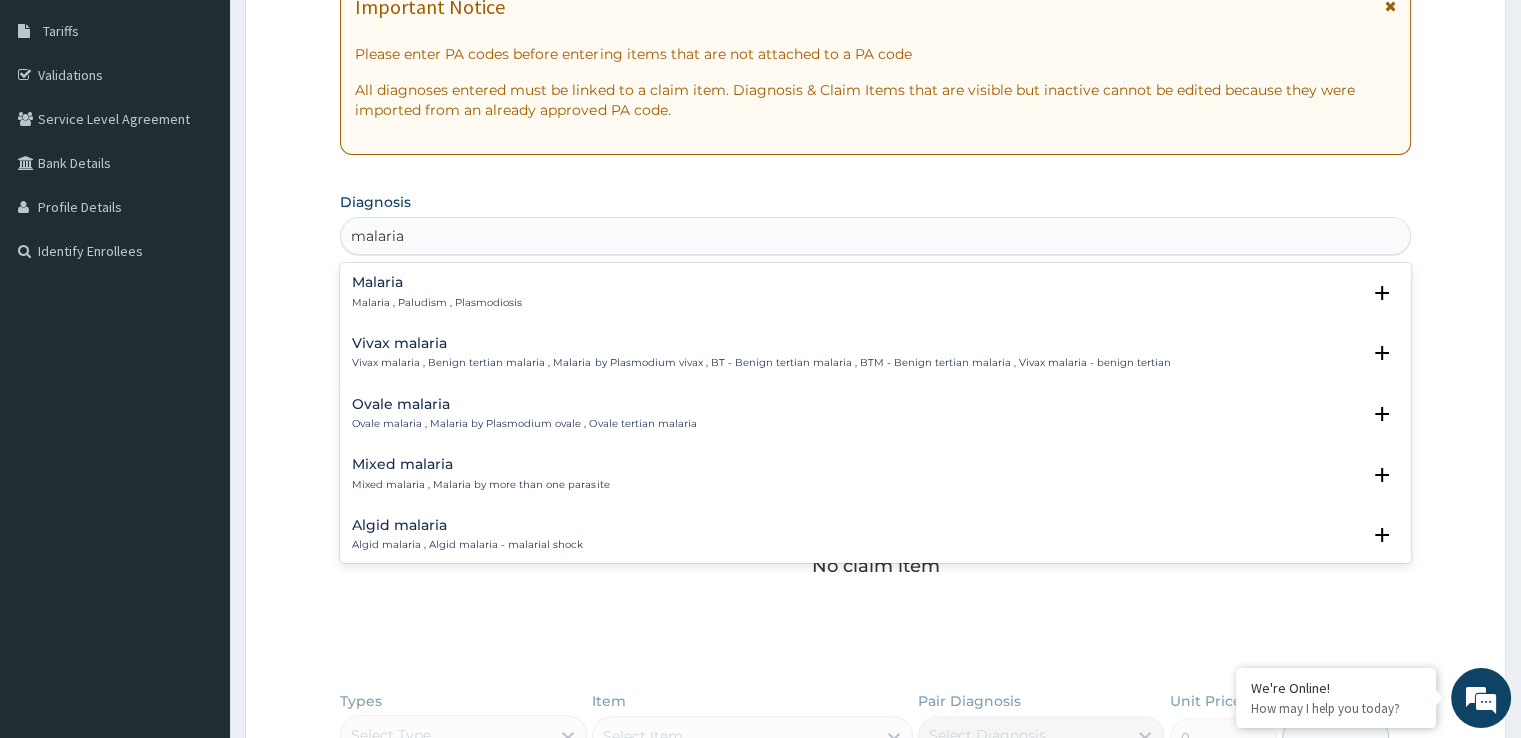 click on "Malaria" at bounding box center (437, 282) 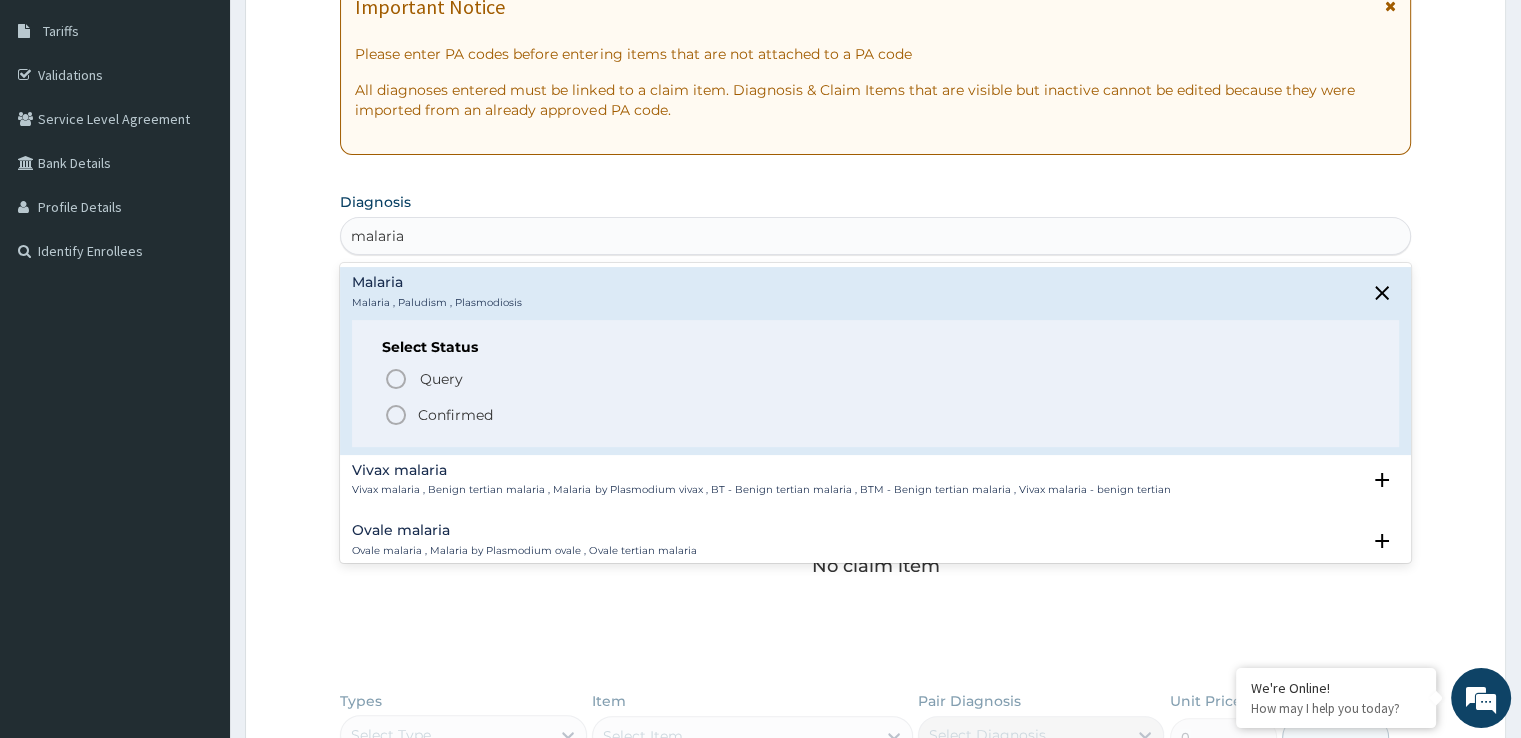 click on "Confirmed" at bounding box center (455, 415) 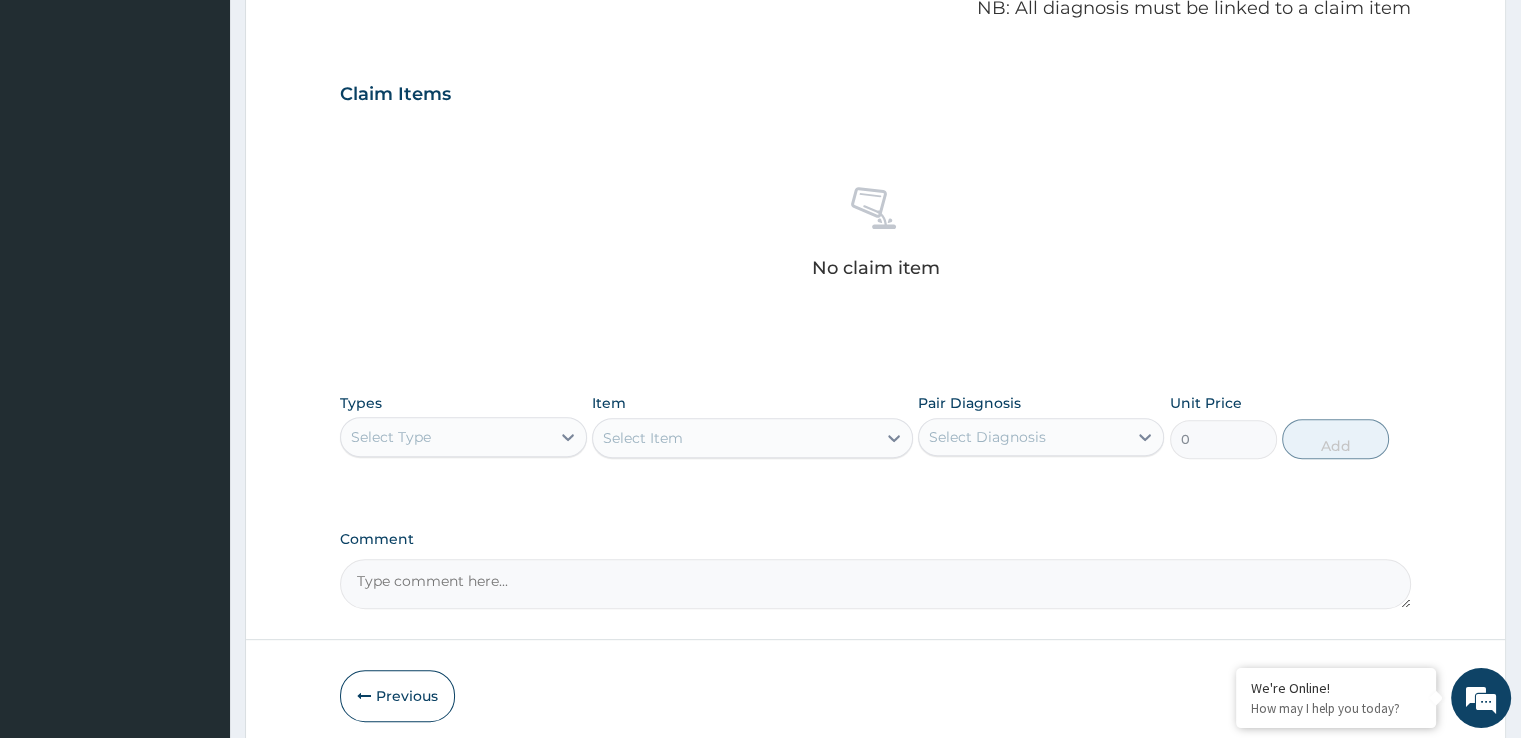 scroll, scrollTop: 694, scrollLeft: 0, axis: vertical 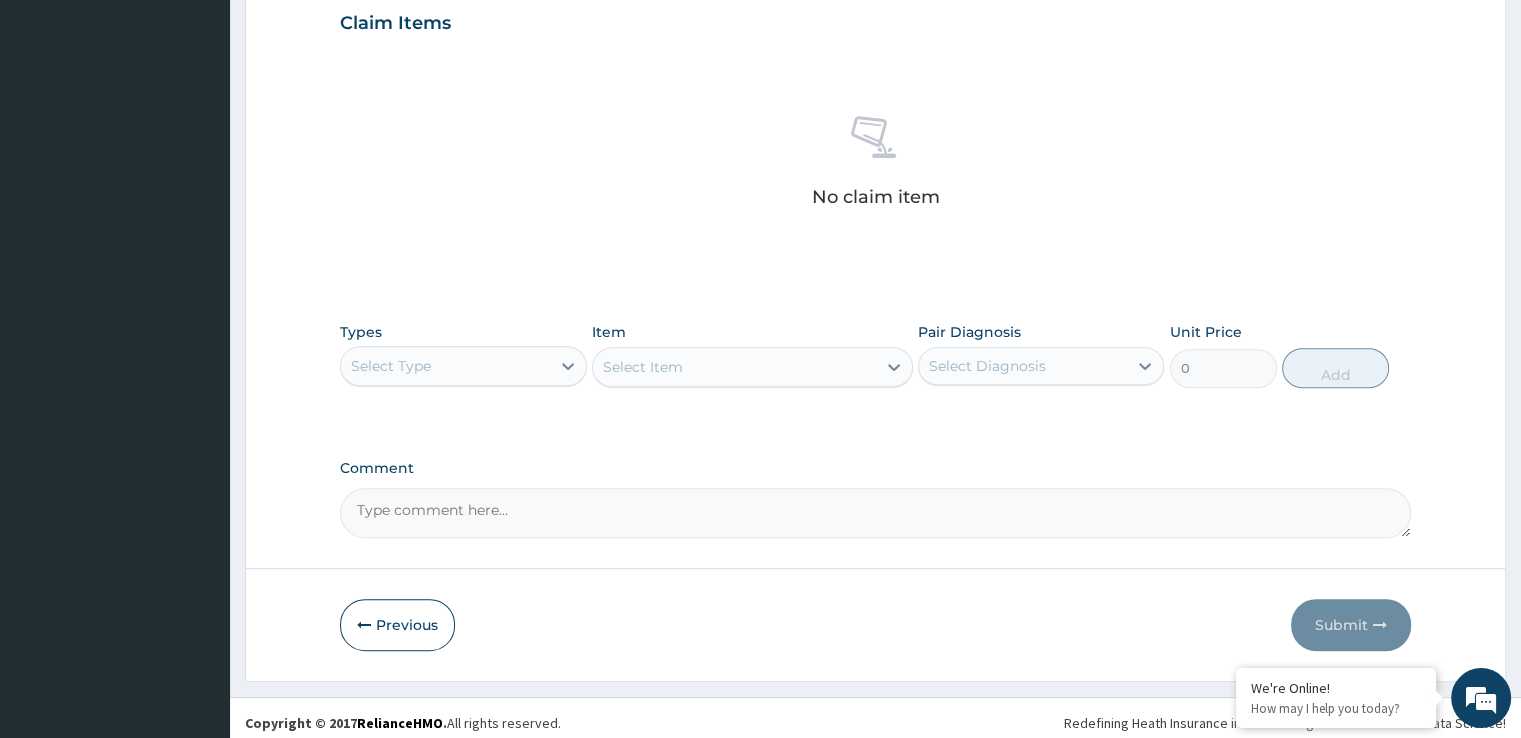 click on "Select Type" at bounding box center [445, 366] 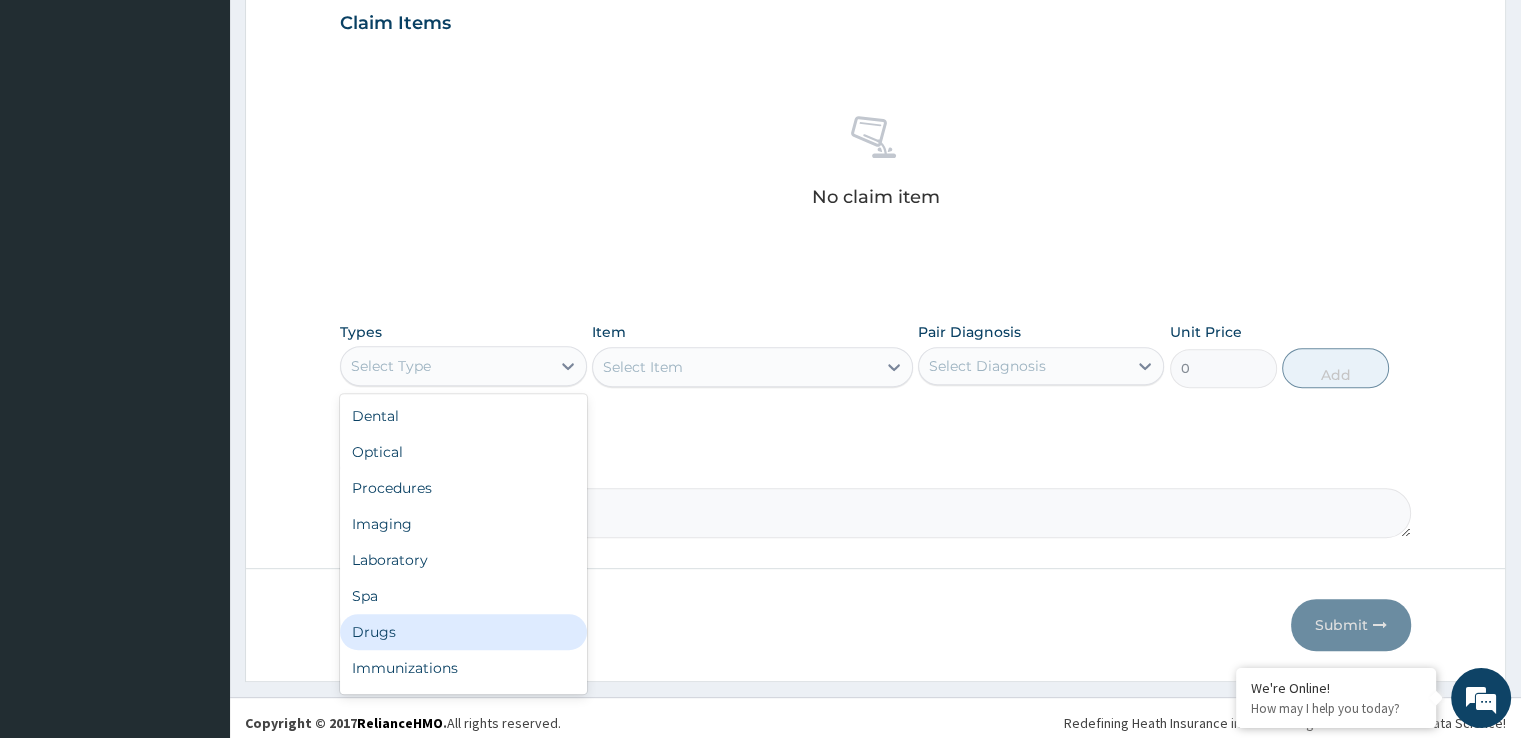 click on "Drugs" at bounding box center (463, 632) 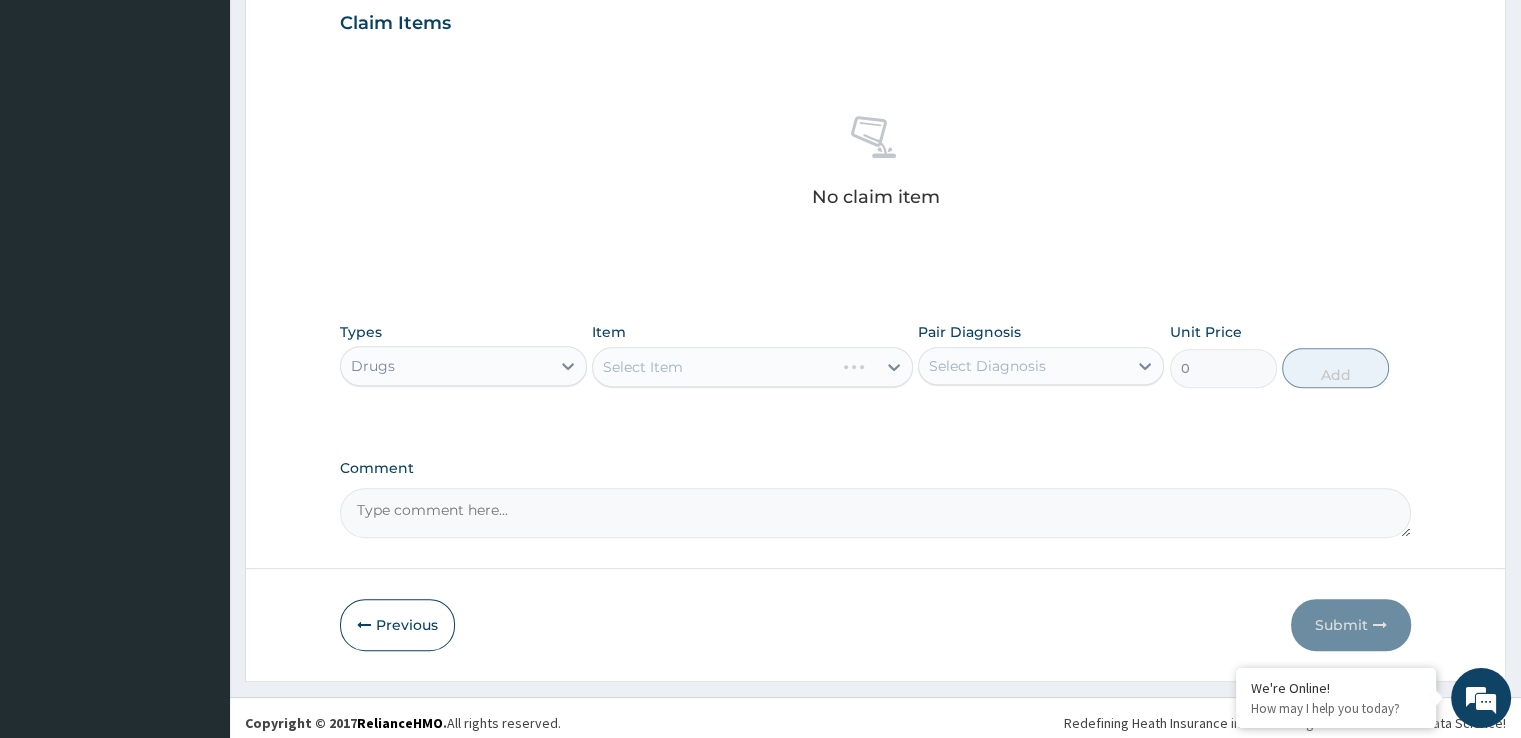 click on "Select Item" at bounding box center [752, 367] 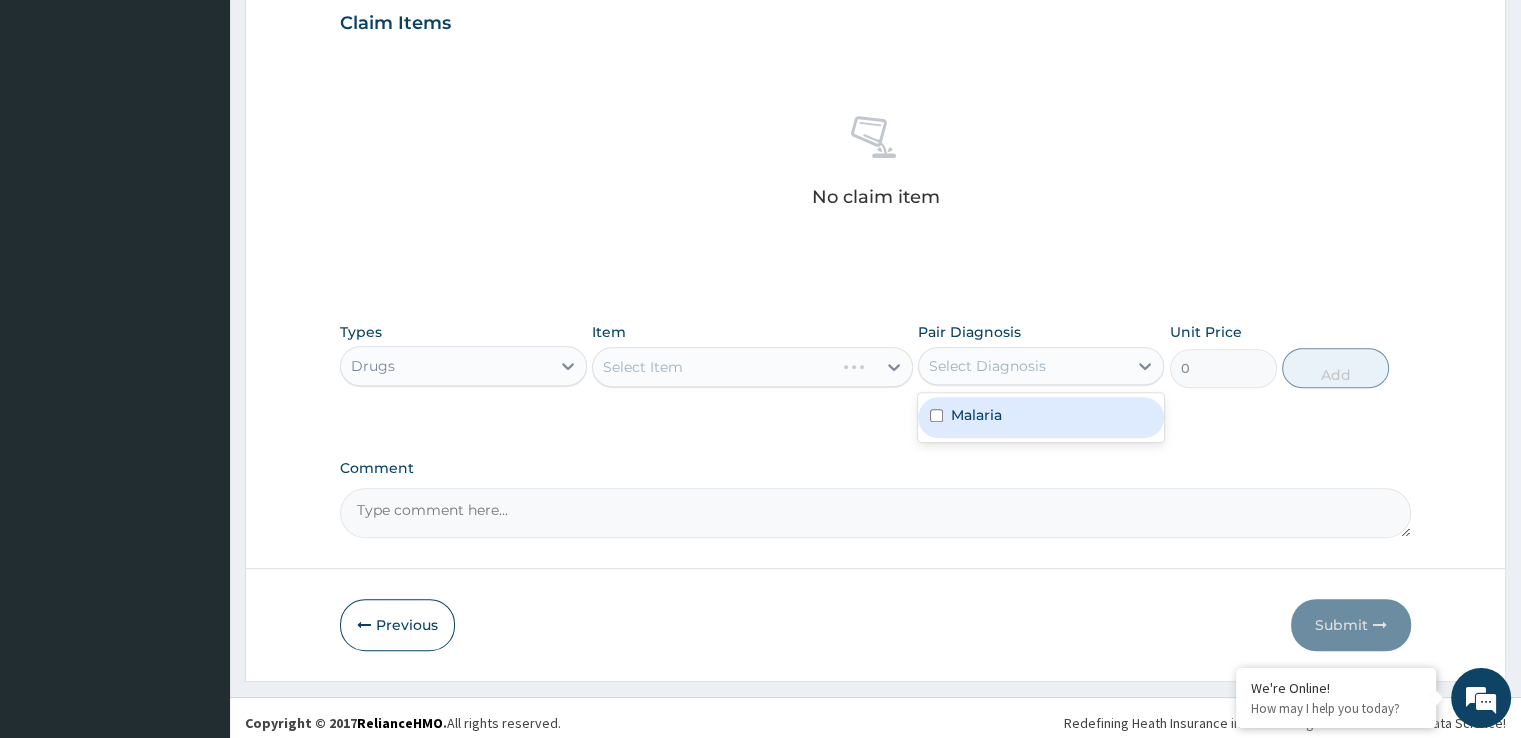click on "Select Diagnosis" at bounding box center (987, 366) 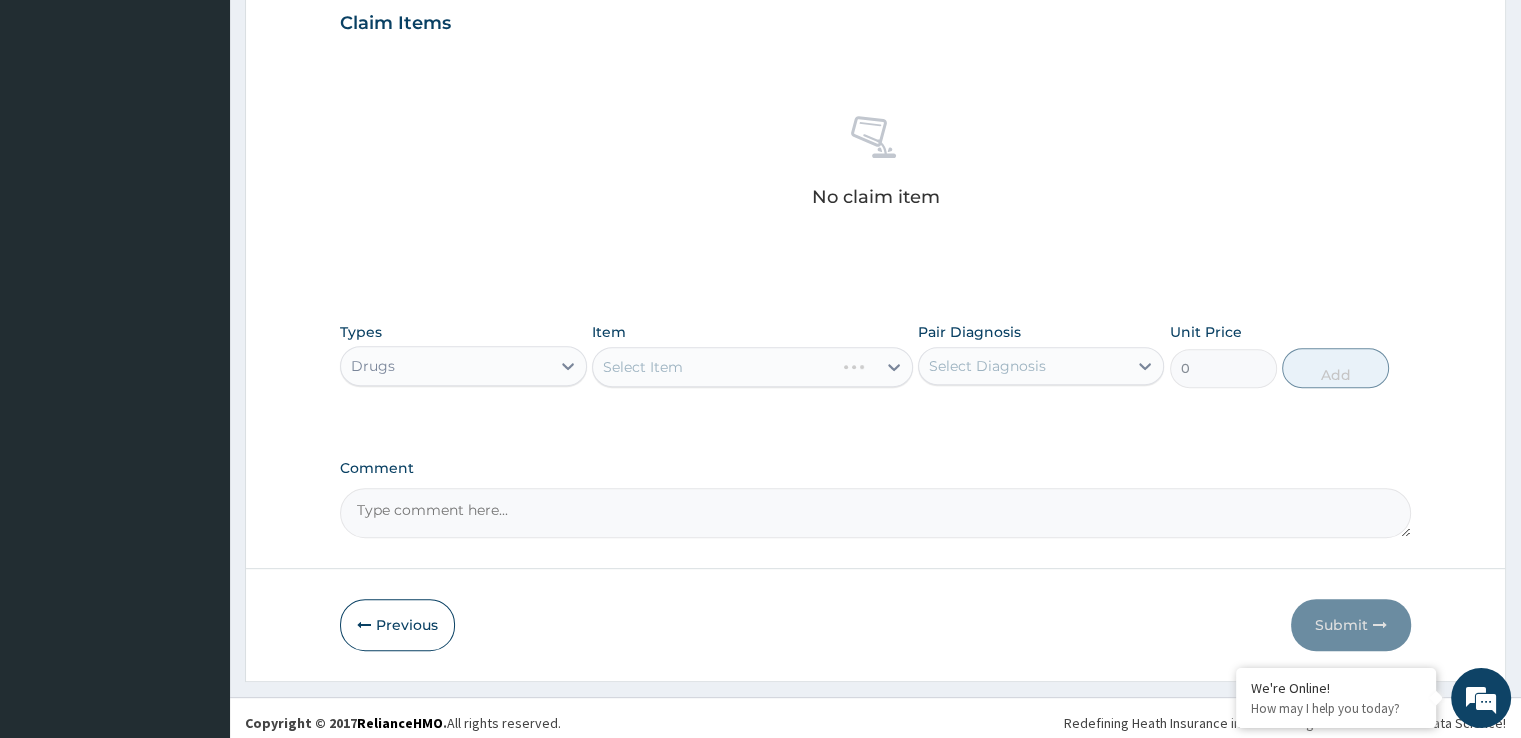 click on "Select Item" at bounding box center [752, 367] 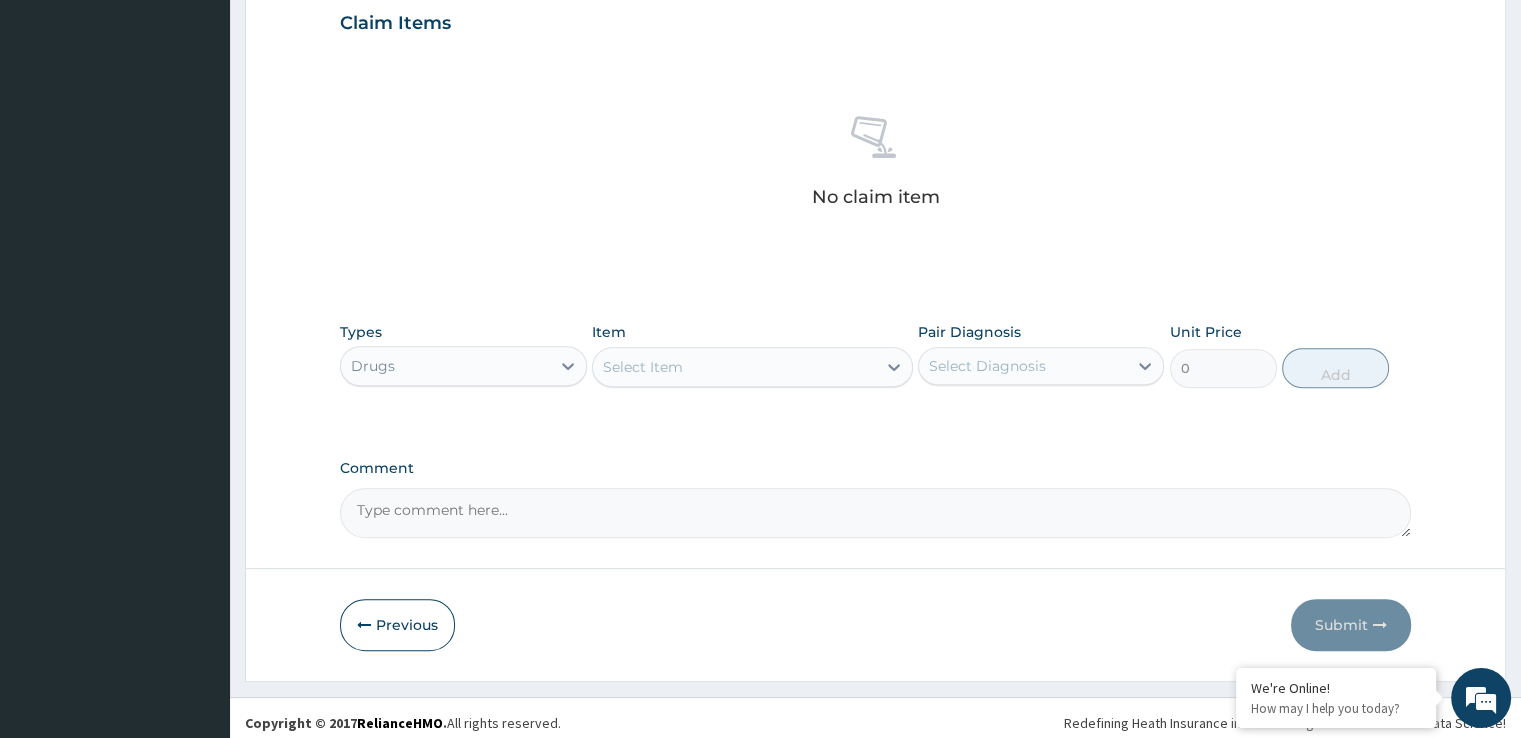 click on "Select Item" at bounding box center [752, 367] 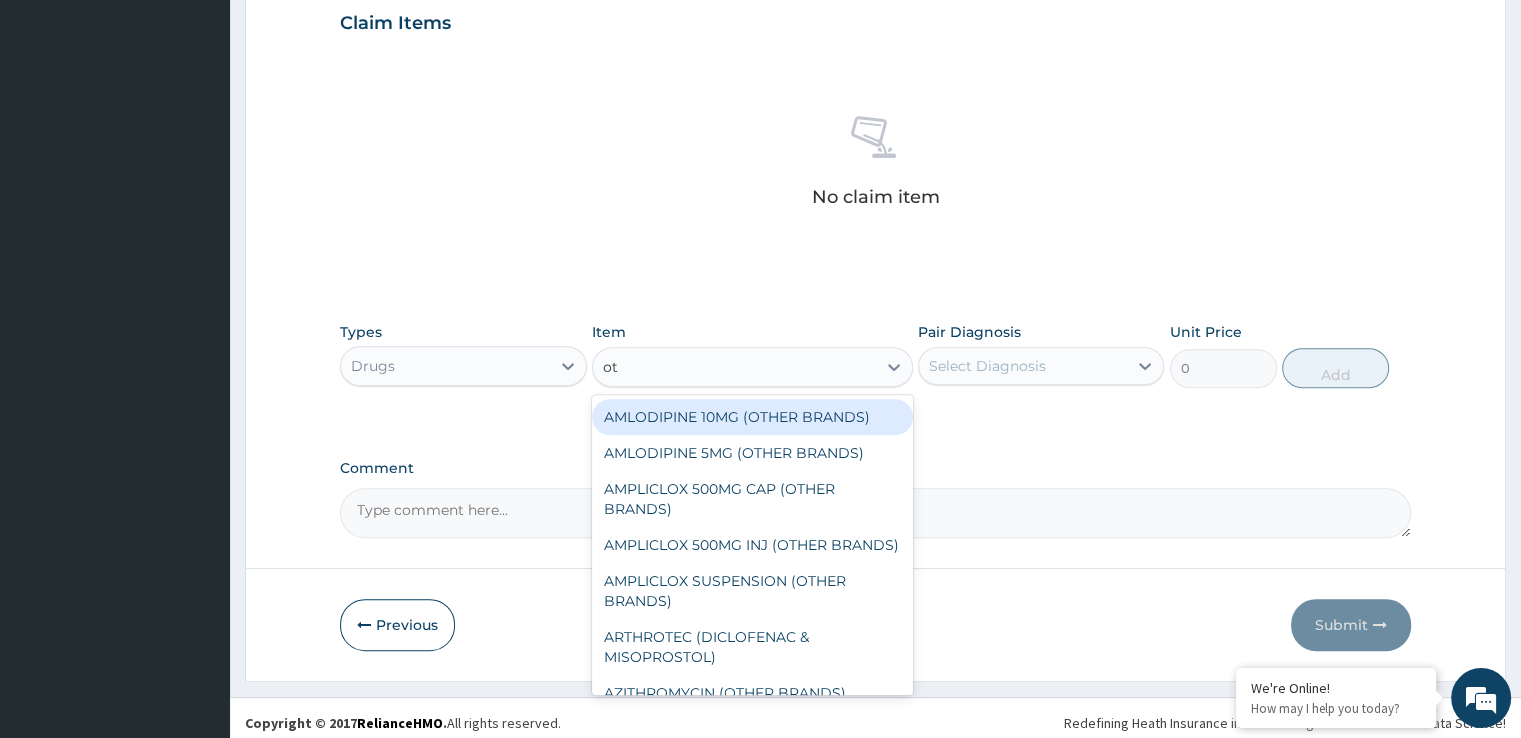 type on "otr" 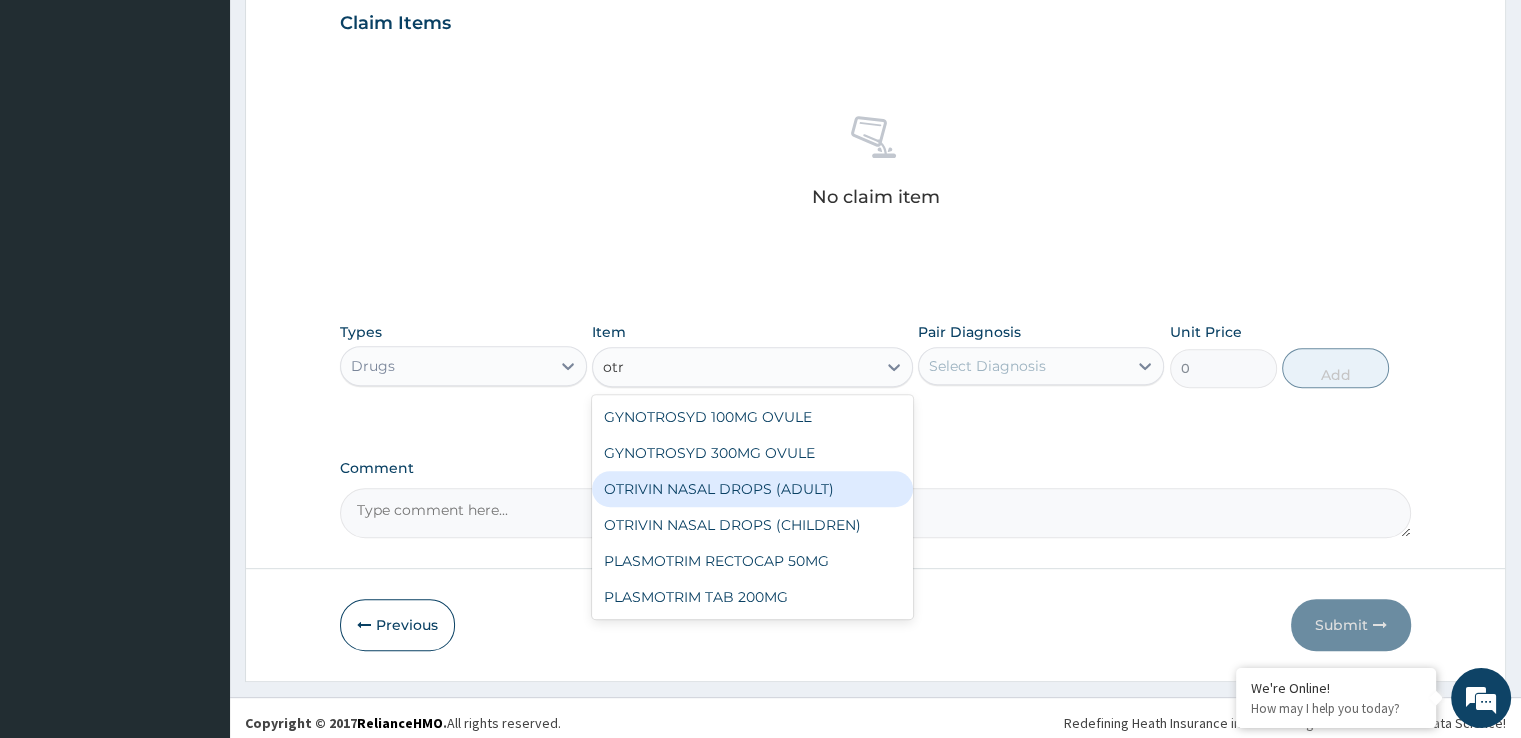click on "OTRIVIN NASAL DROPS (ADULT)" at bounding box center [752, 489] 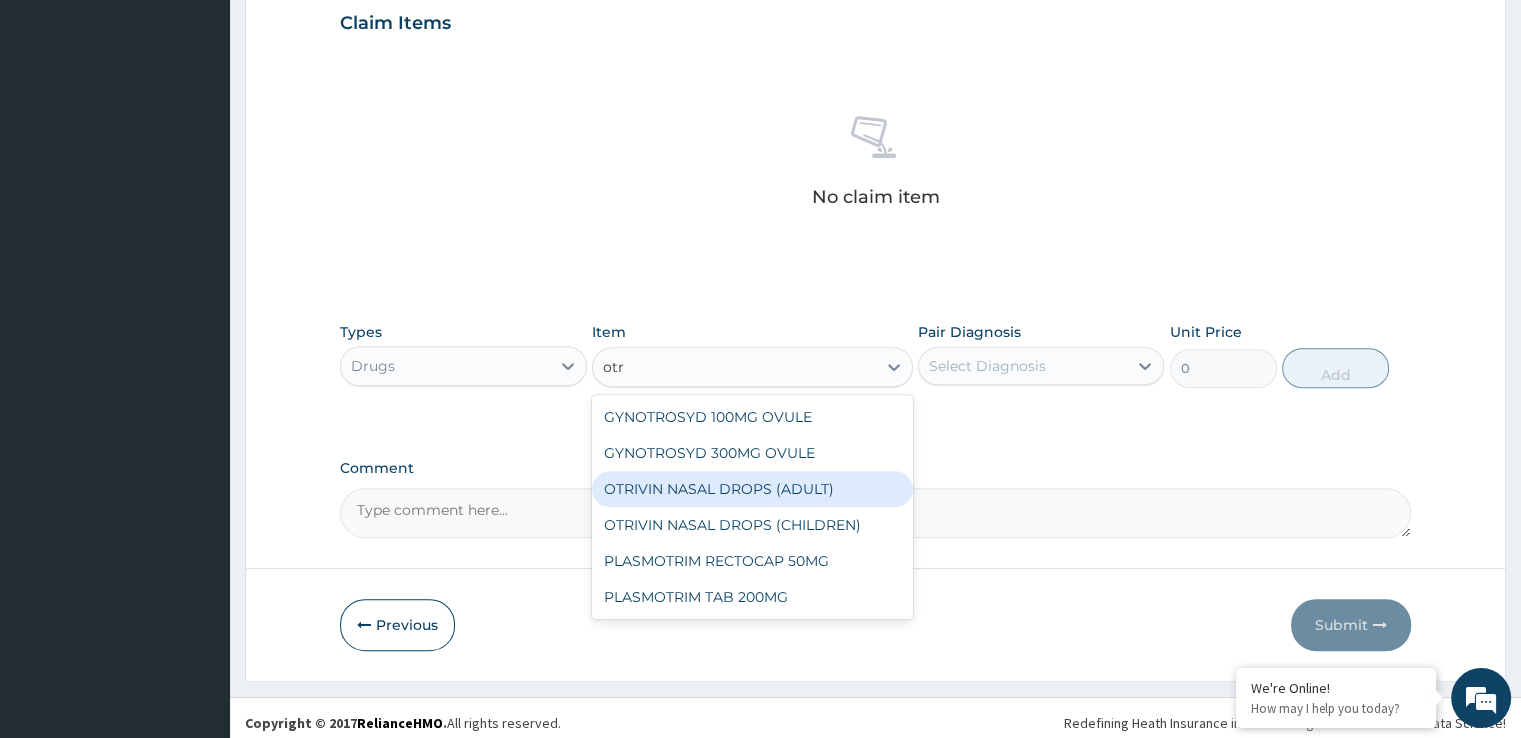 type 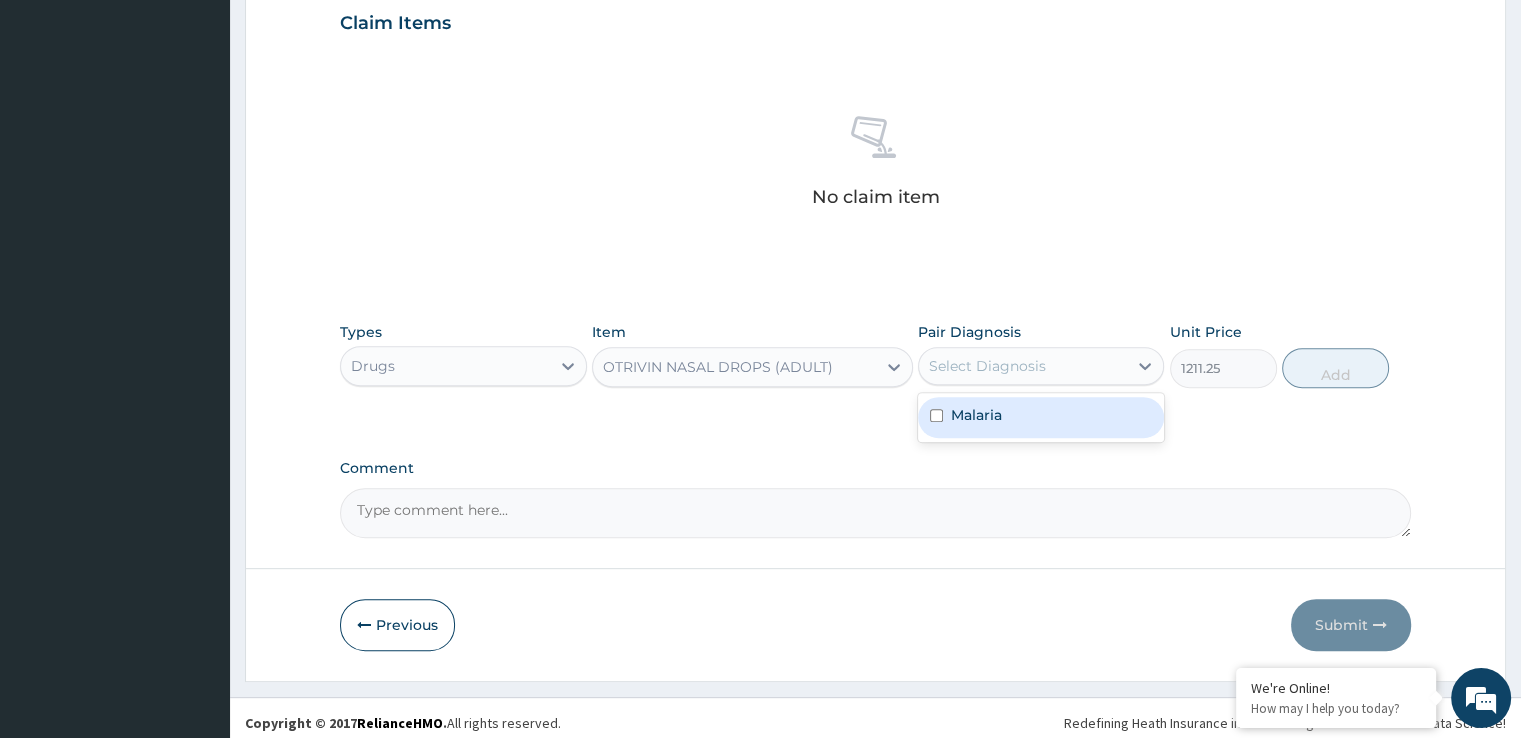 click on "Select Diagnosis" at bounding box center [987, 366] 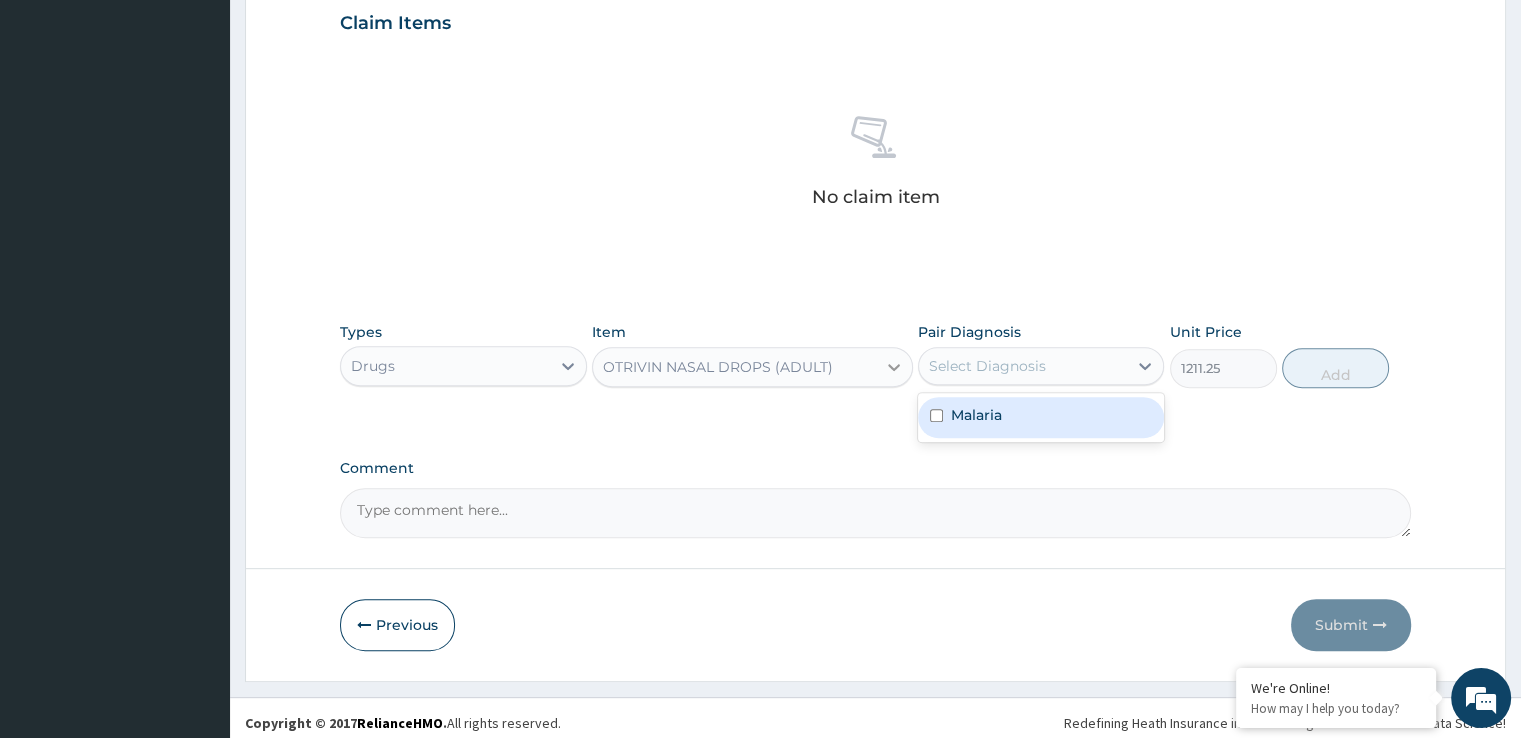click at bounding box center (894, 367) 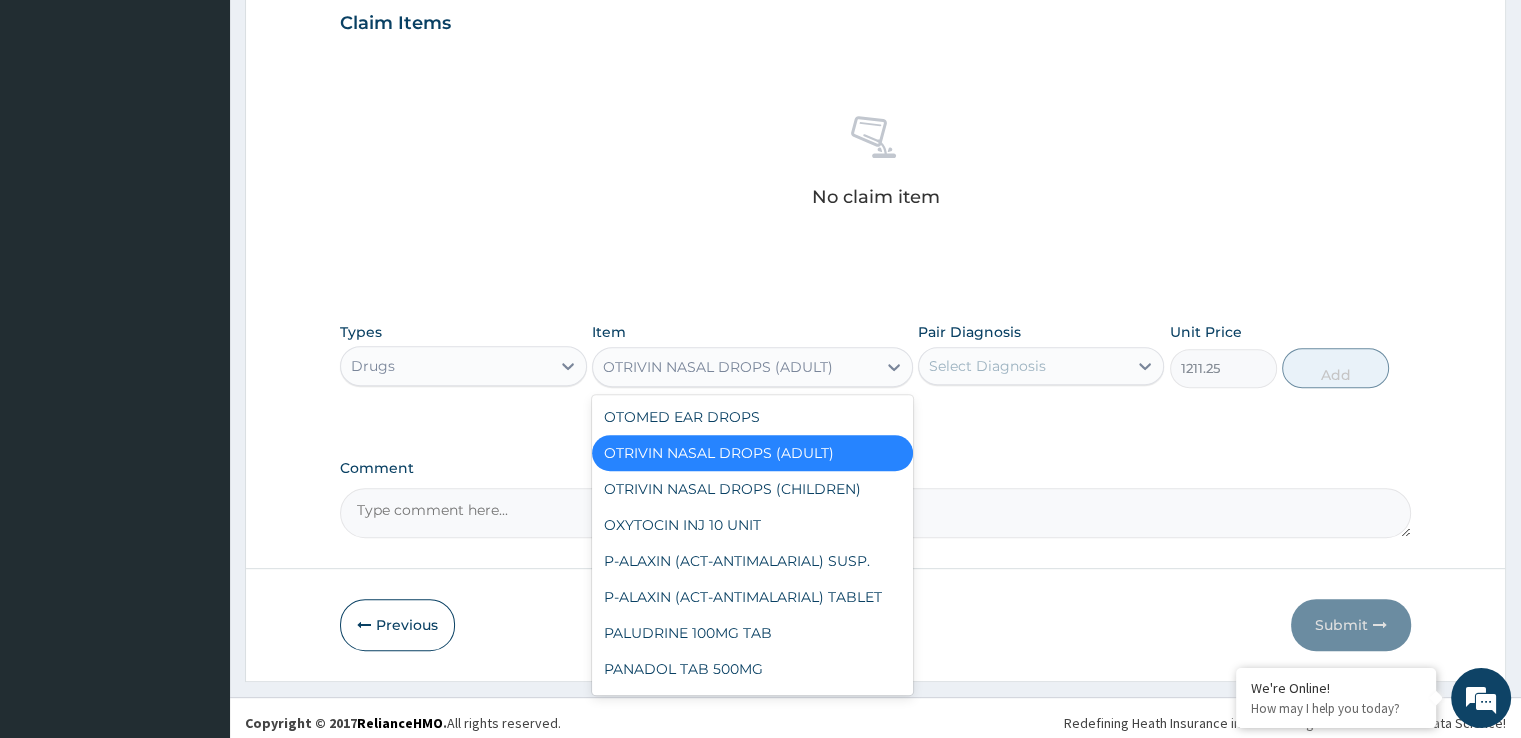 scroll, scrollTop: 22648, scrollLeft: 0, axis: vertical 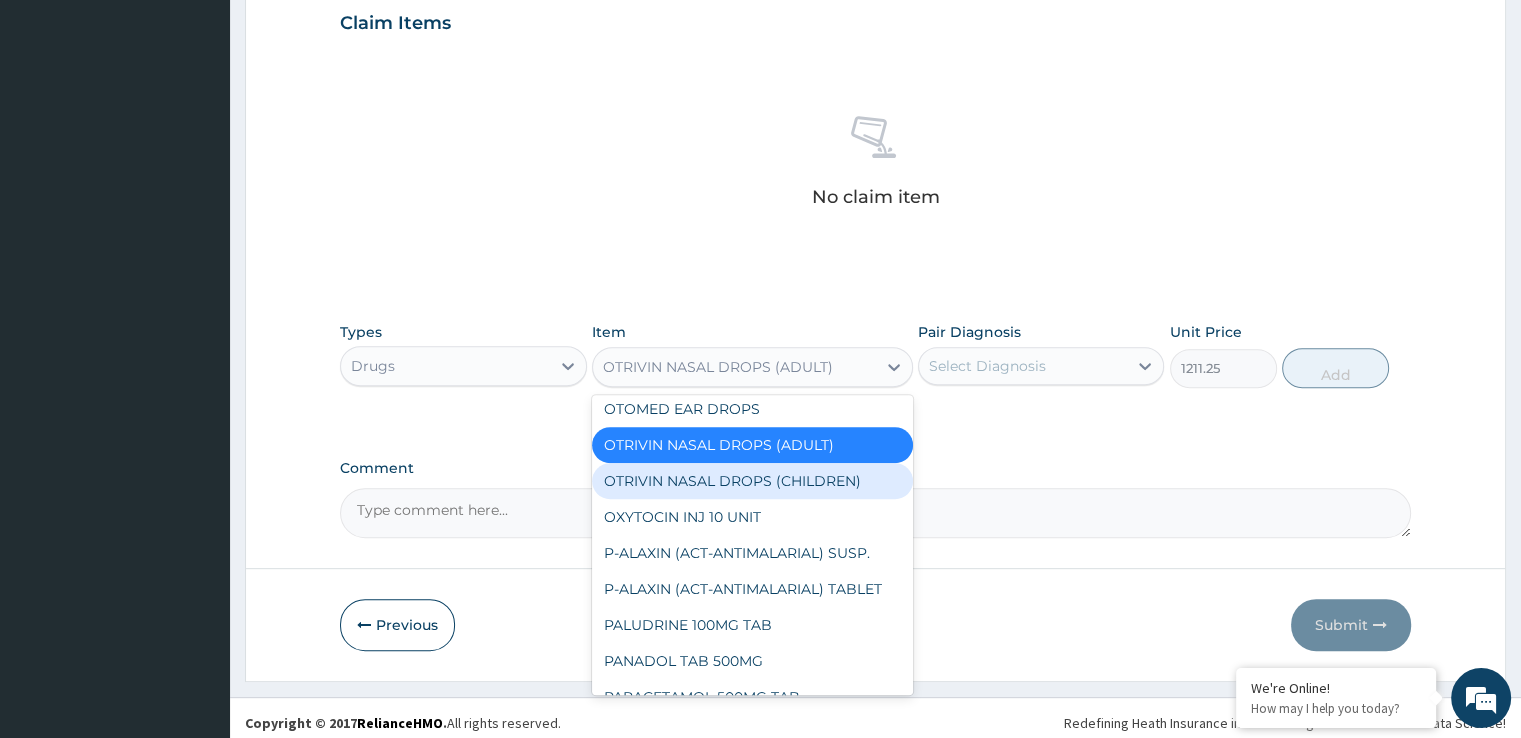 click on "OTRIVIN NASAL DROPS (CHILDREN)" at bounding box center (752, 481) 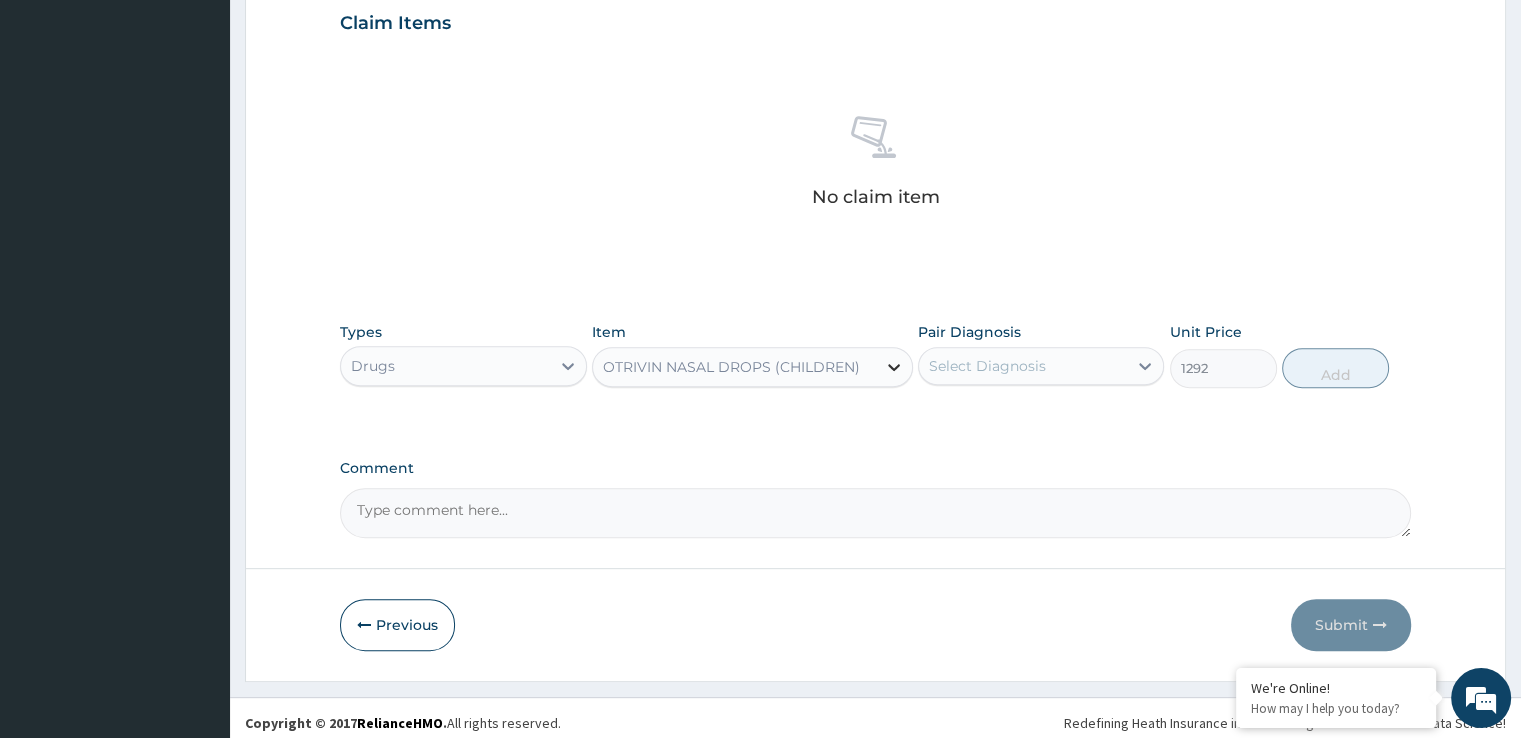 click 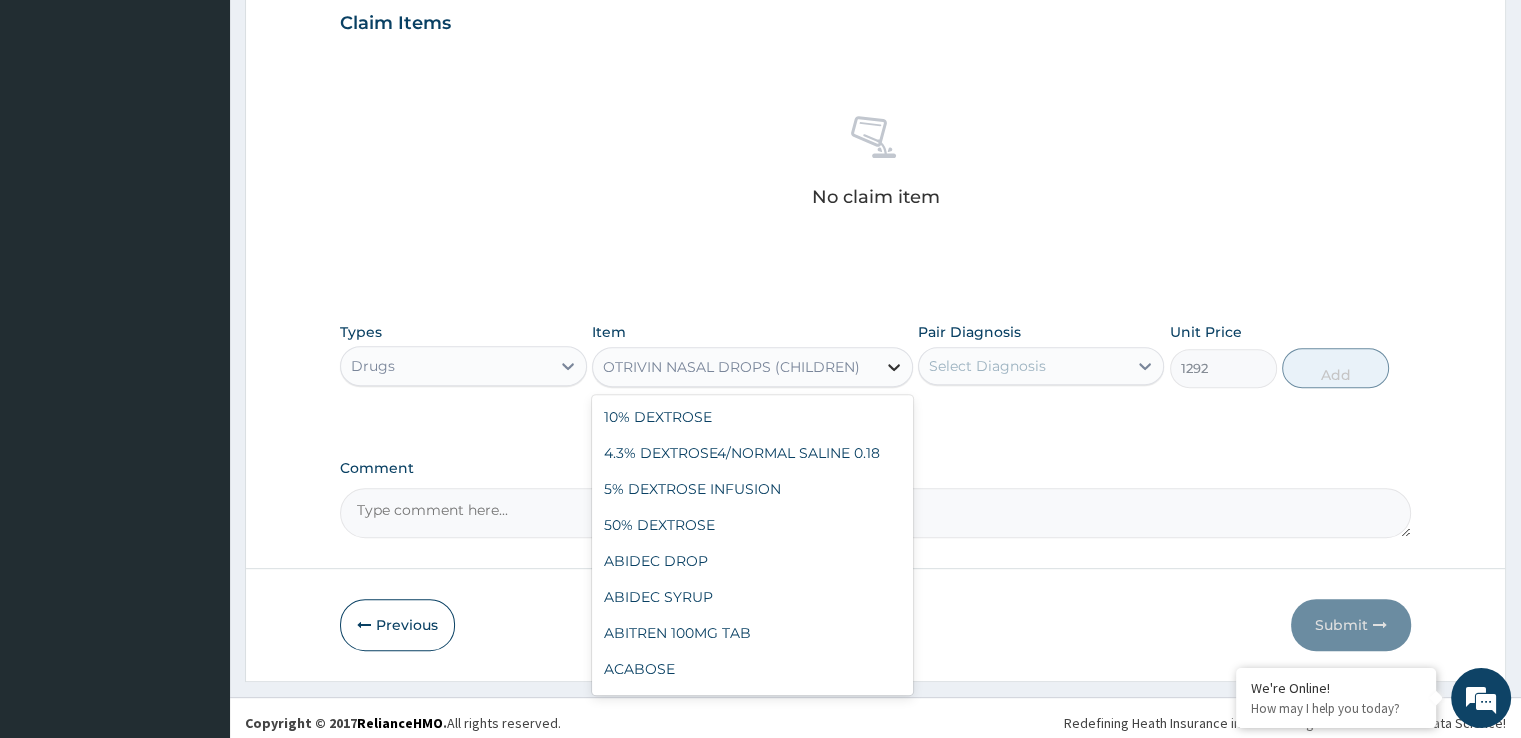 scroll, scrollTop: 22604, scrollLeft: 0, axis: vertical 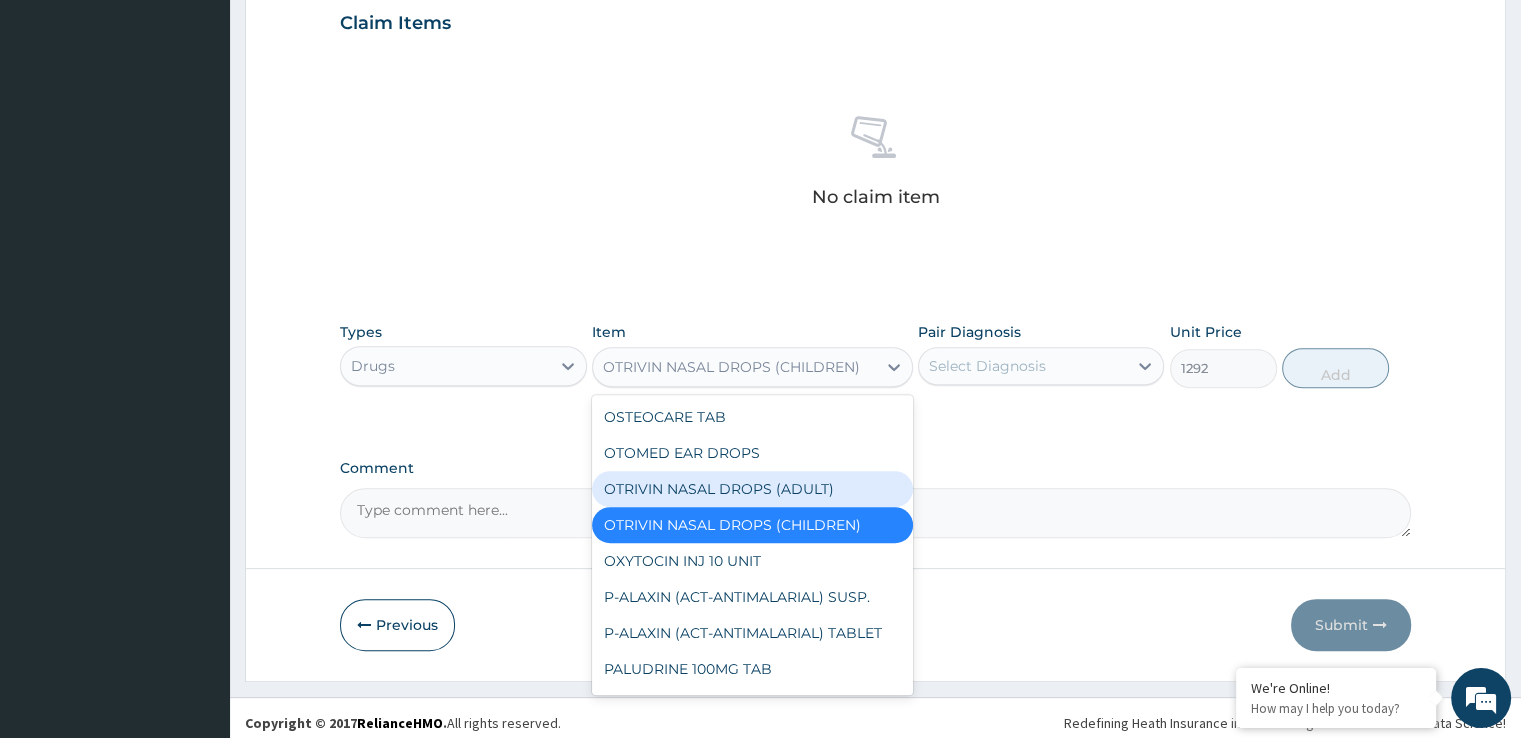 click on "OTRIVIN NASAL DROPS (ADULT)" at bounding box center [752, 489] 